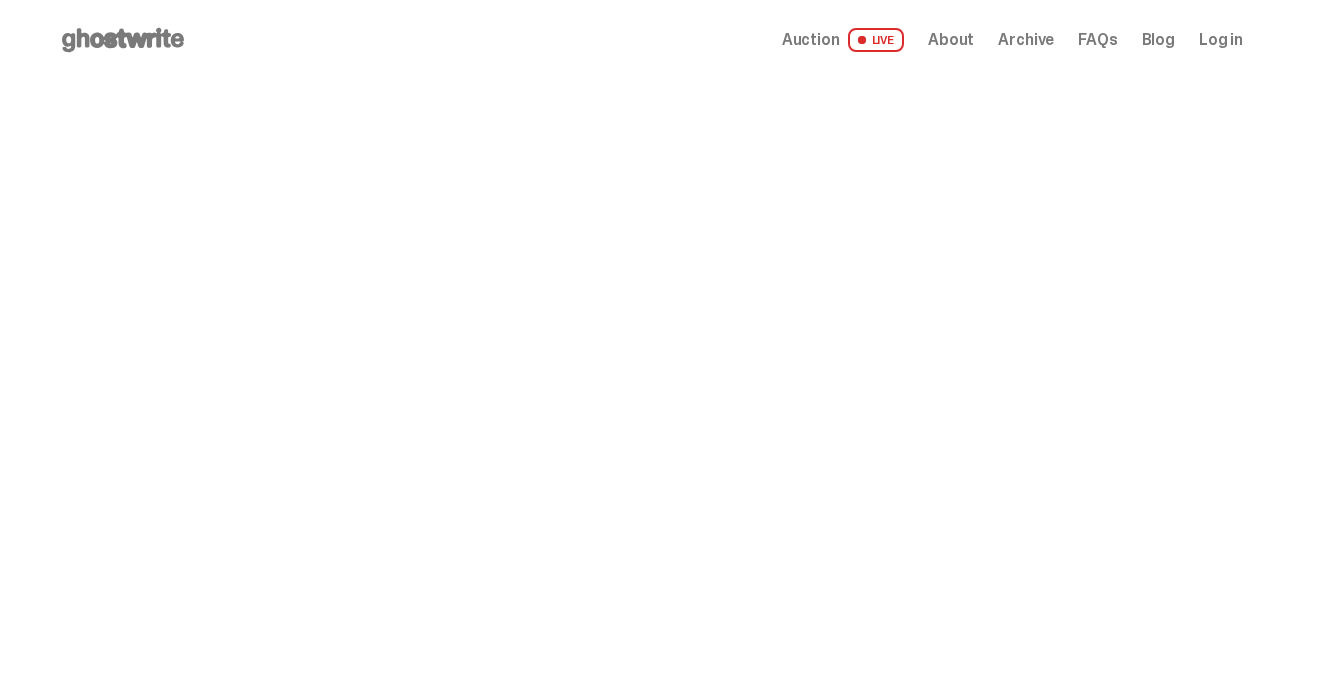 scroll, scrollTop: 0, scrollLeft: 0, axis: both 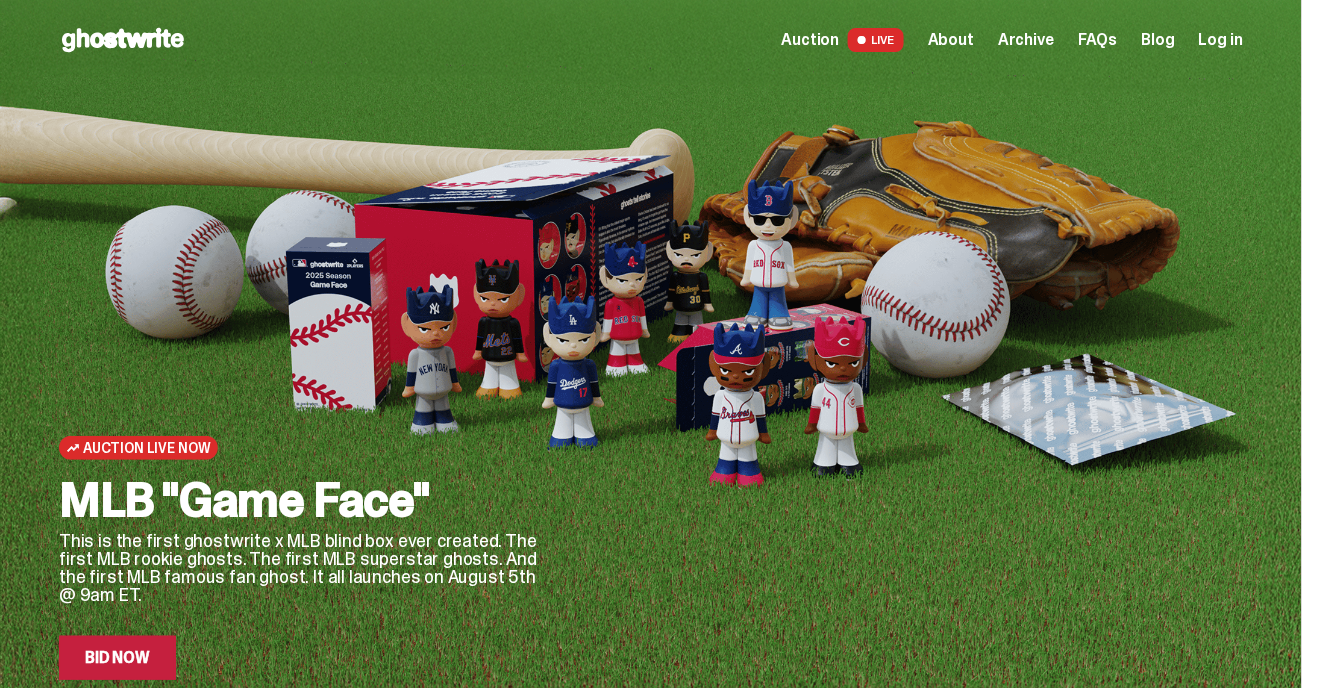 click on "Bid Now" at bounding box center (117, 658) 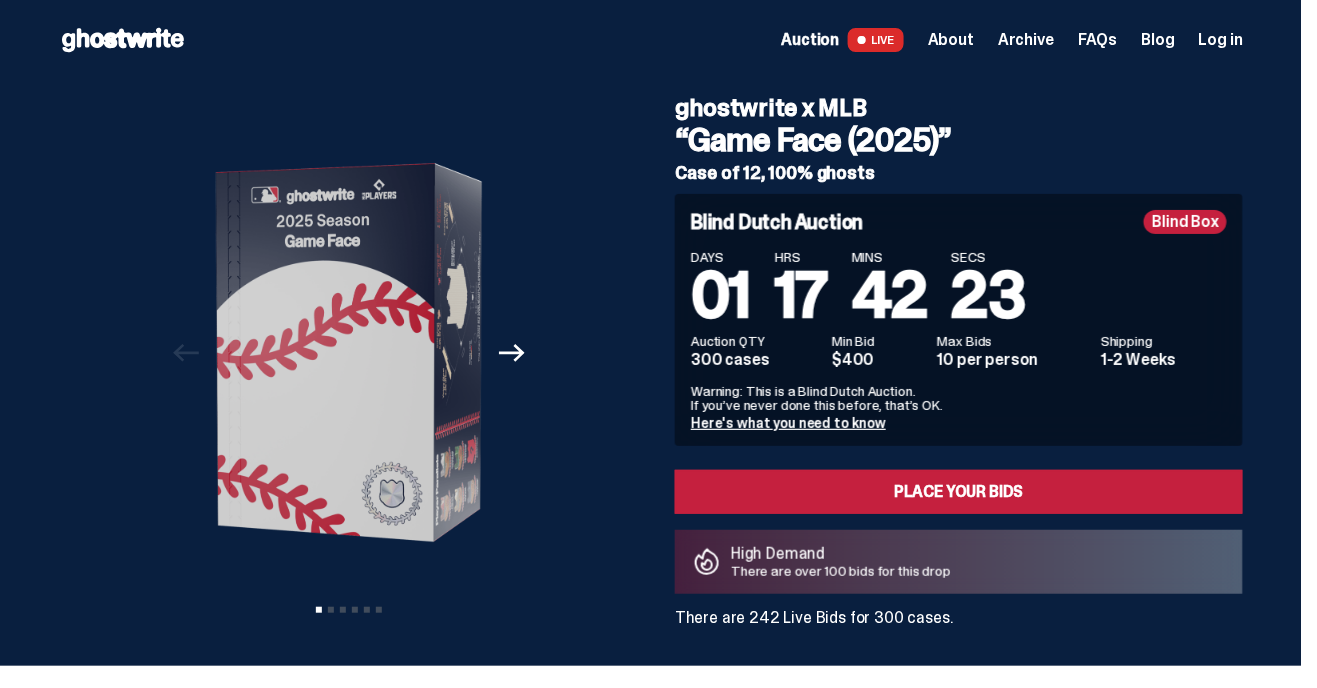 click on "Here's what you need to know" at bounding box center [788, 423] 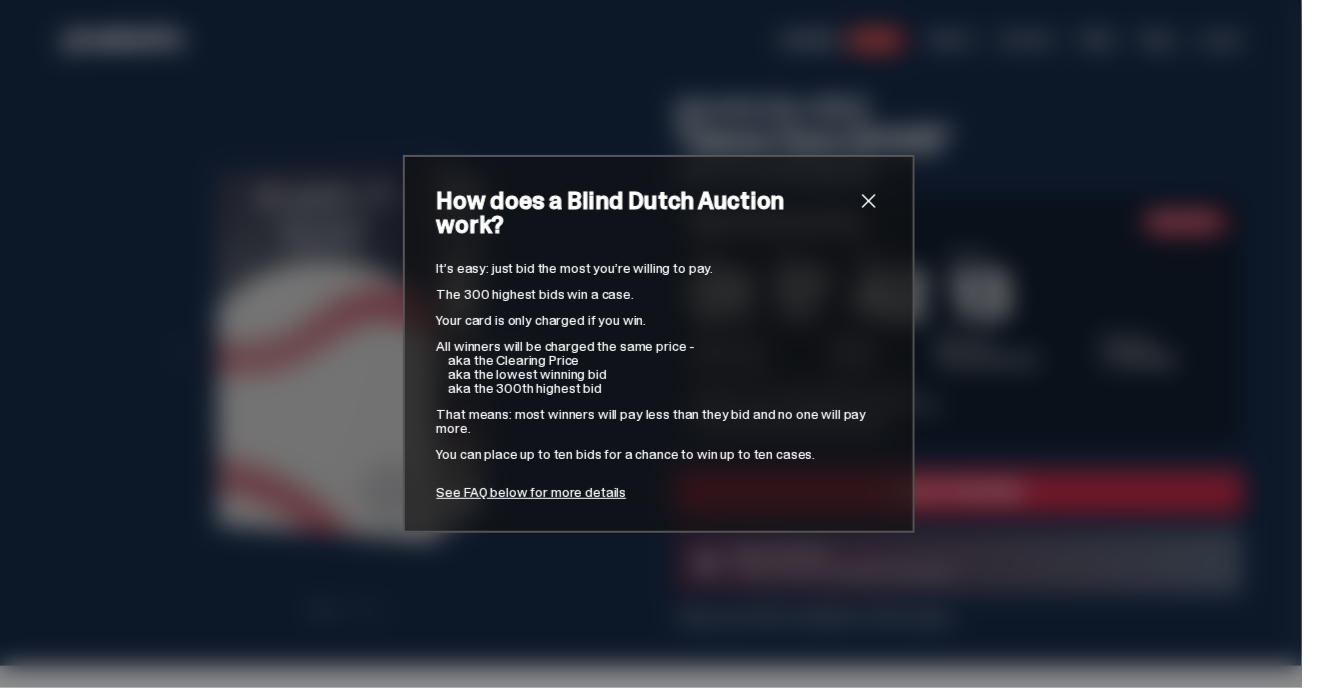 click at bounding box center (869, 201) 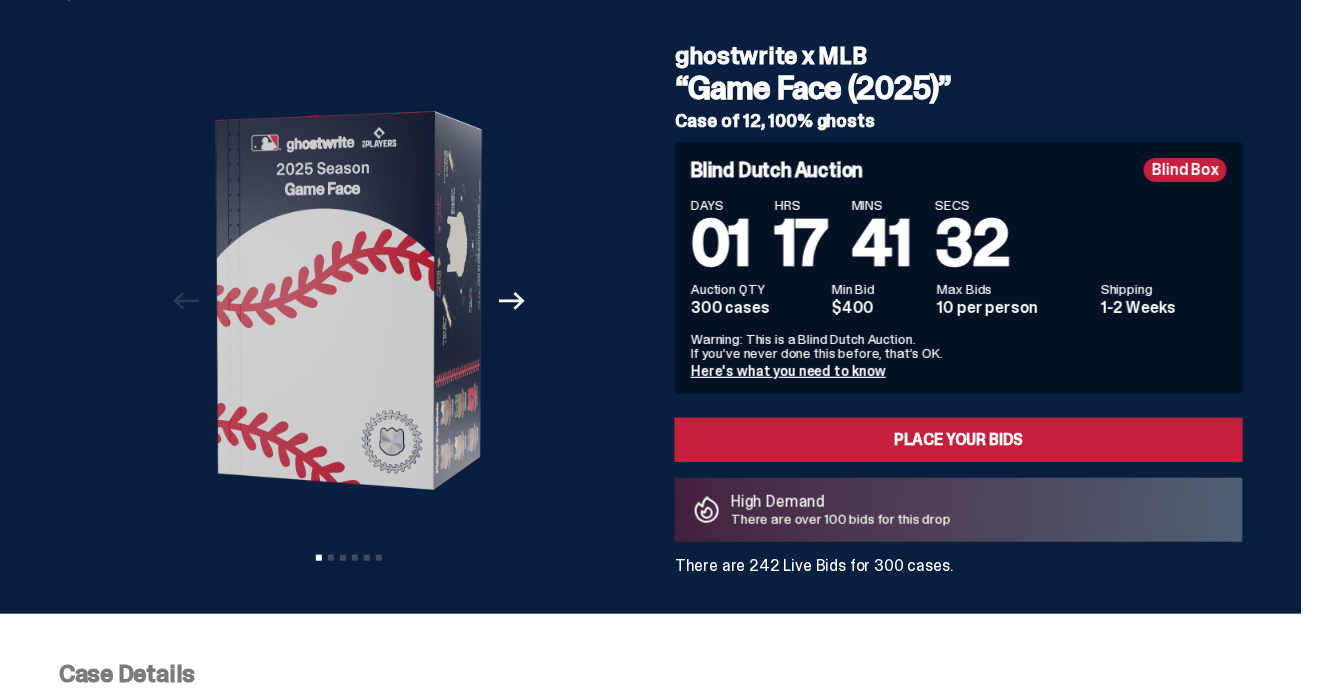 scroll, scrollTop: 52, scrollLeft: 0, axis: vertical 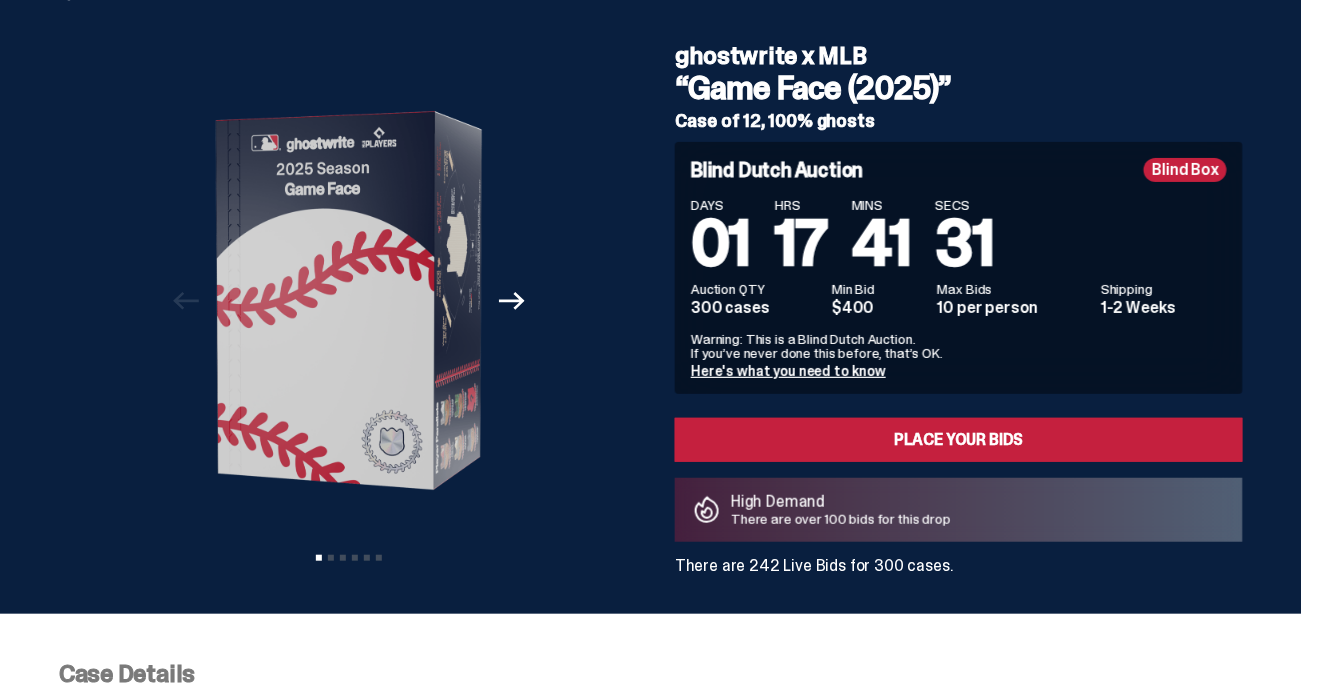 click on "ghostwrite x MLB
“Game Face (2025)”
Case of 12, 100% ghosts
Previous Next View slide 1 View slide 2 View slide 3 View slide 4 View slide 5 View slide 6
ghostwrite x MLB
“Game Face (2025)”
Case of 12, 100% ghosts
Blind Dutch Auction
Blind Box
DAYS
01
HRS
17
MINS
41
SECS
31
Auction QTY
300 cases
Min Bid
$400
Max Bids" at bounding box center [651, 4259] 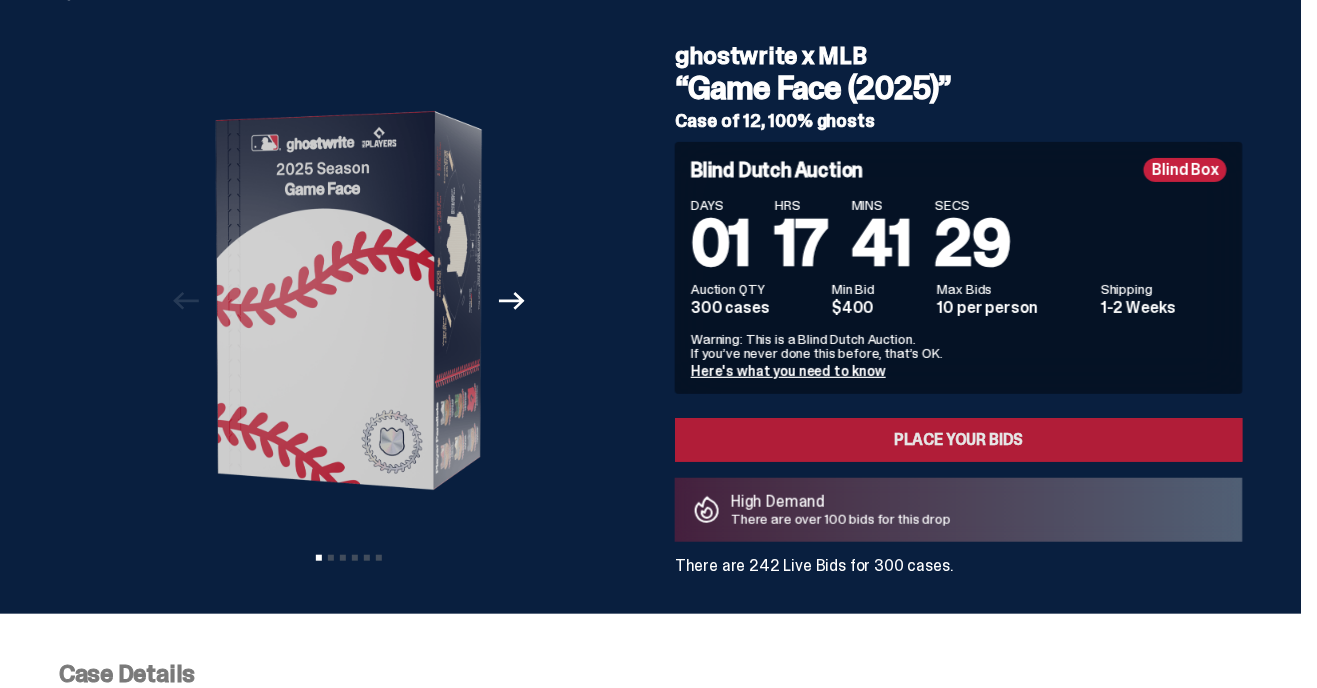click on "Place your Bids" at bounding box center (959, 440) 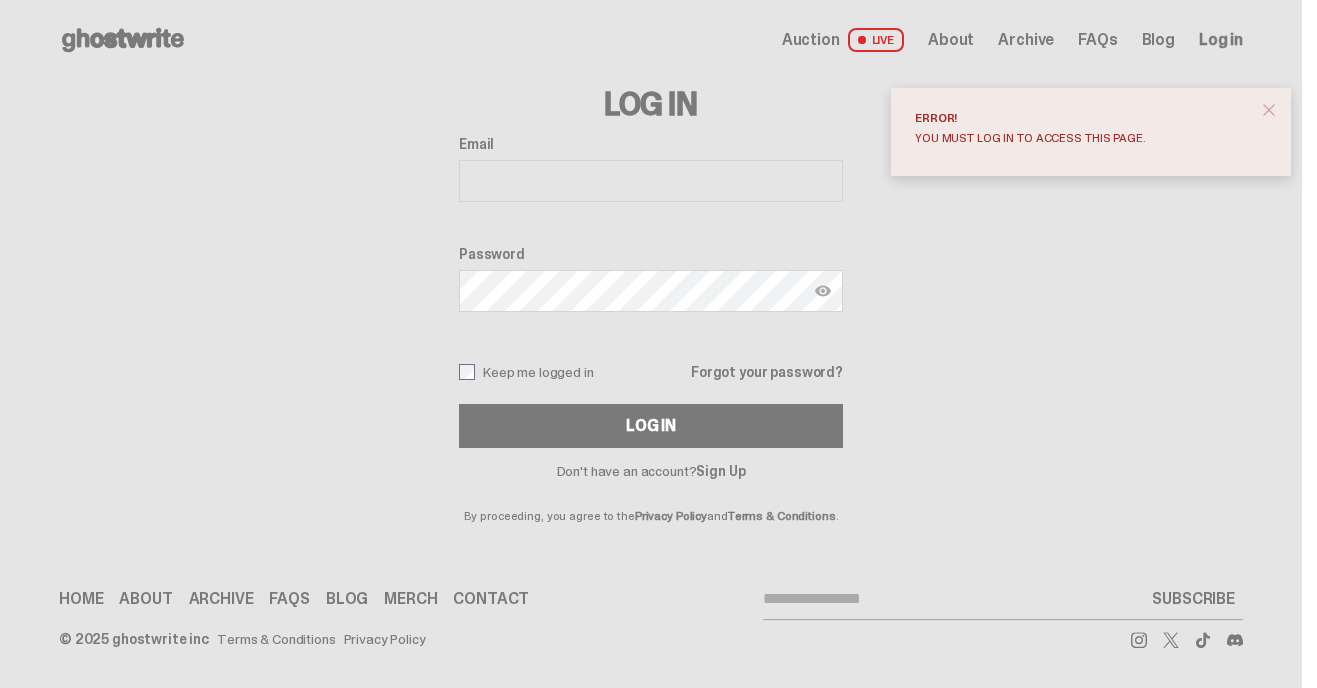 scroll, scrollTop: 0, scrollLeft: 0, axis: both 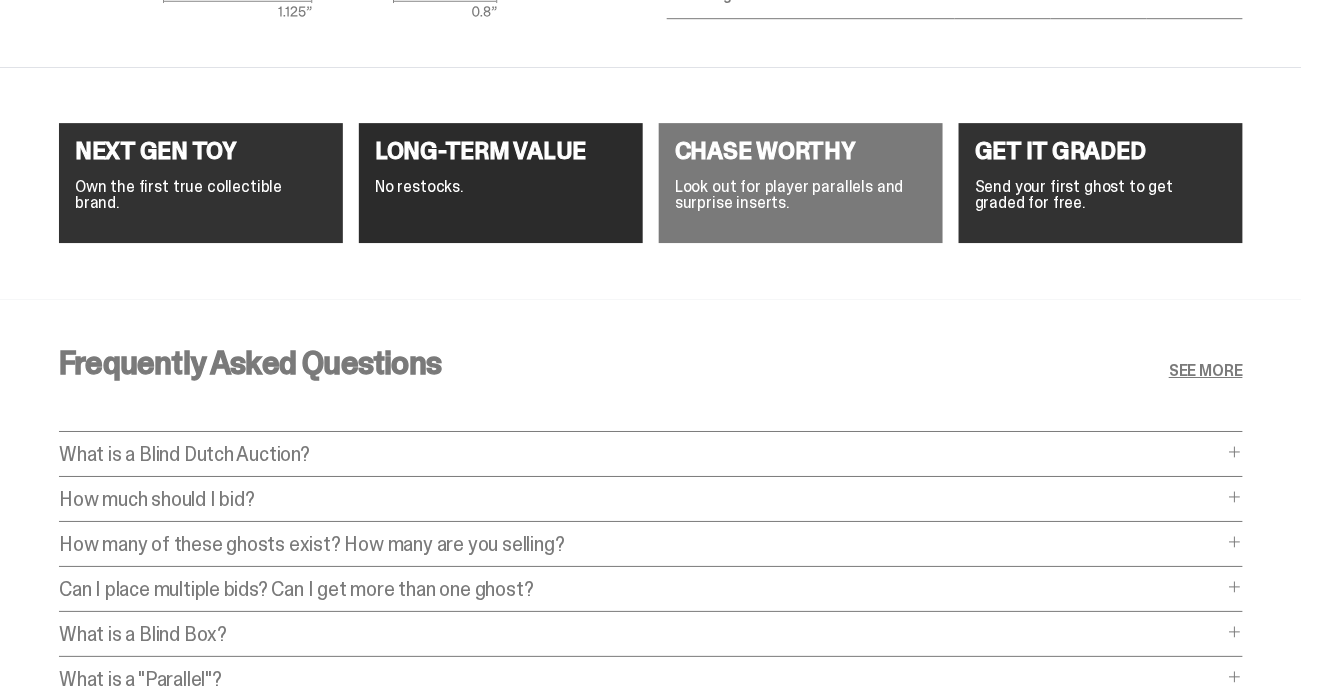click at bounding box center (1235, 497) 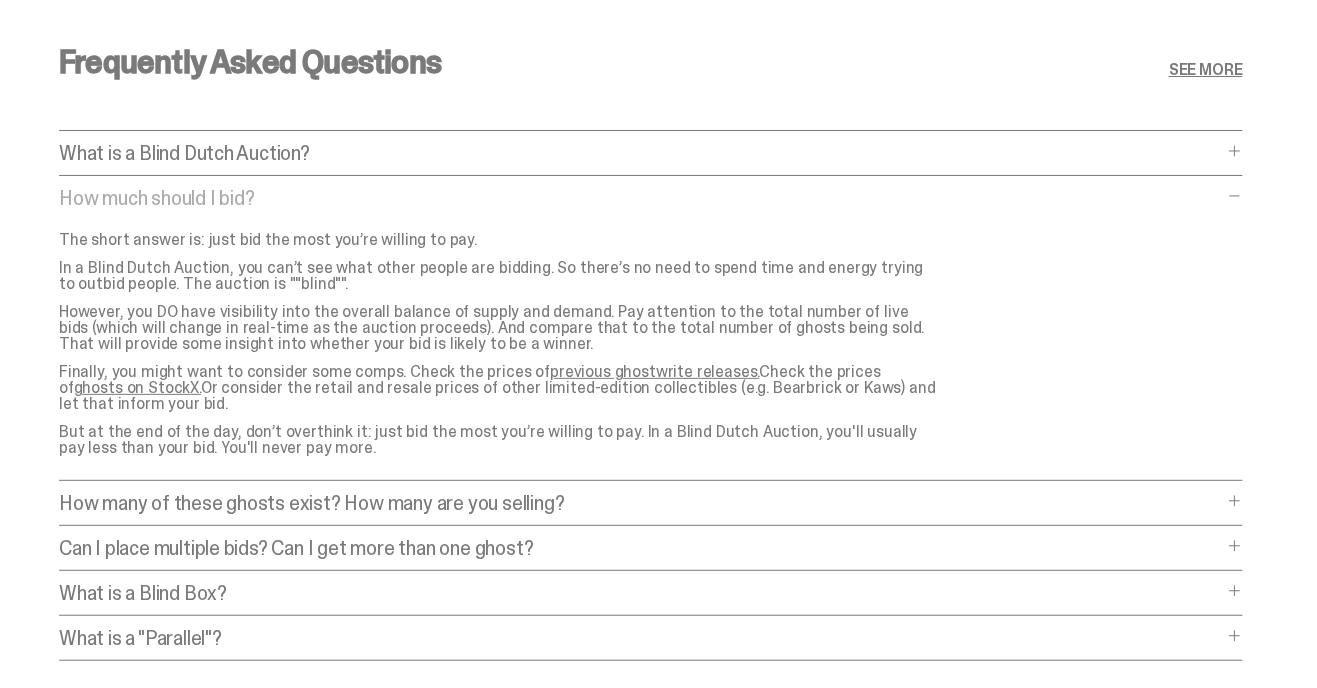 scroll, scrollTop: 8068, scrollLeft: 0, axis: vertical 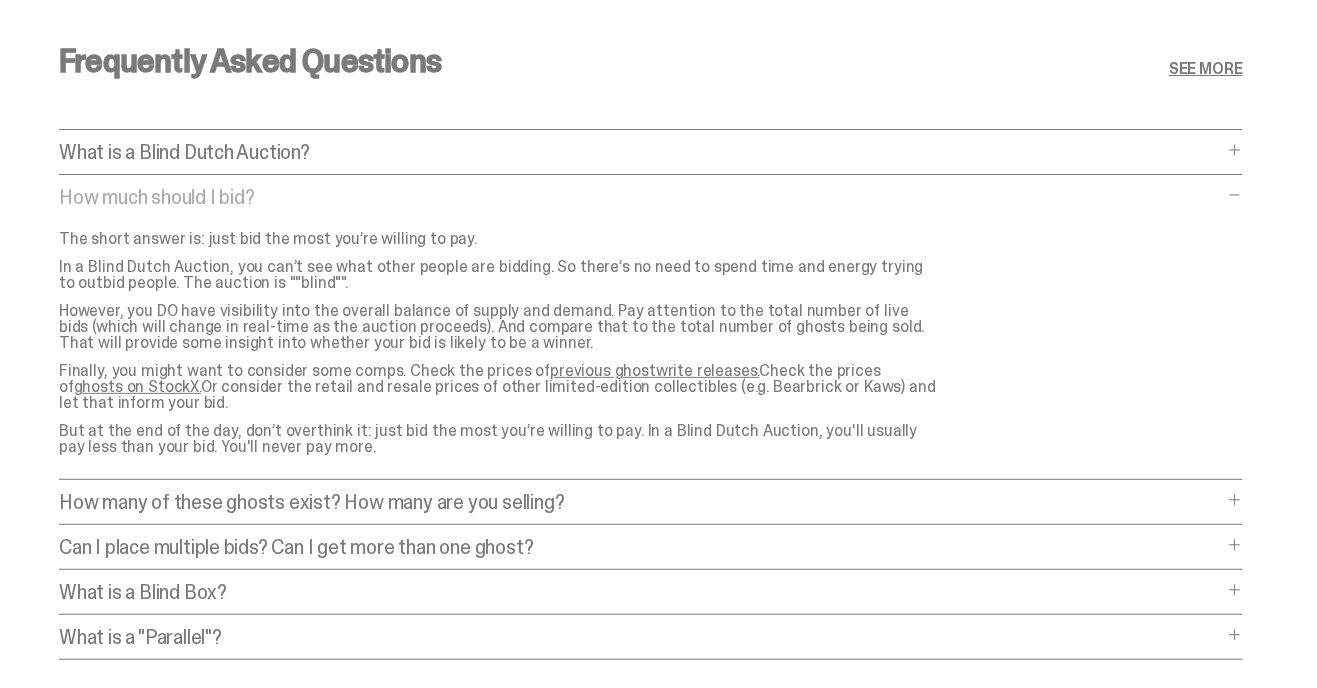 click on "How many of these ghosts exist? How many are you selling?" at bounding box center [641, 502] 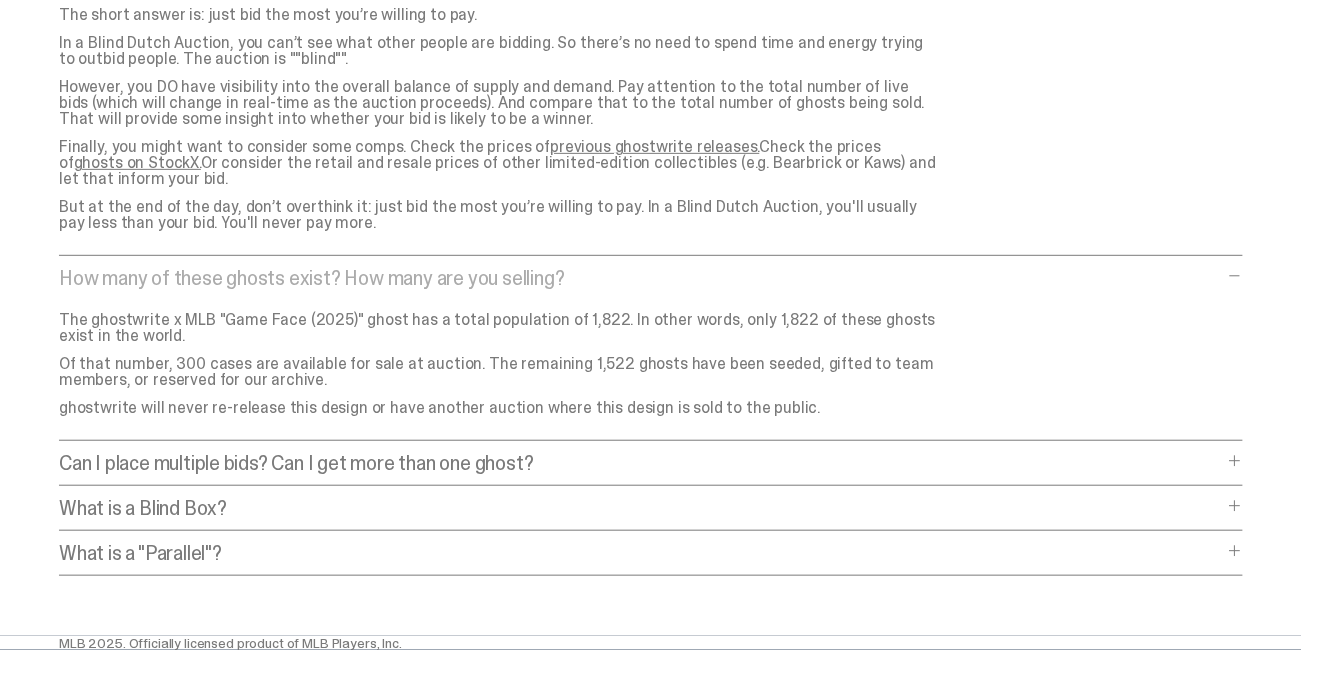 scroll, scrollTop: 8293, scrollLeft: 0, axis: vertical 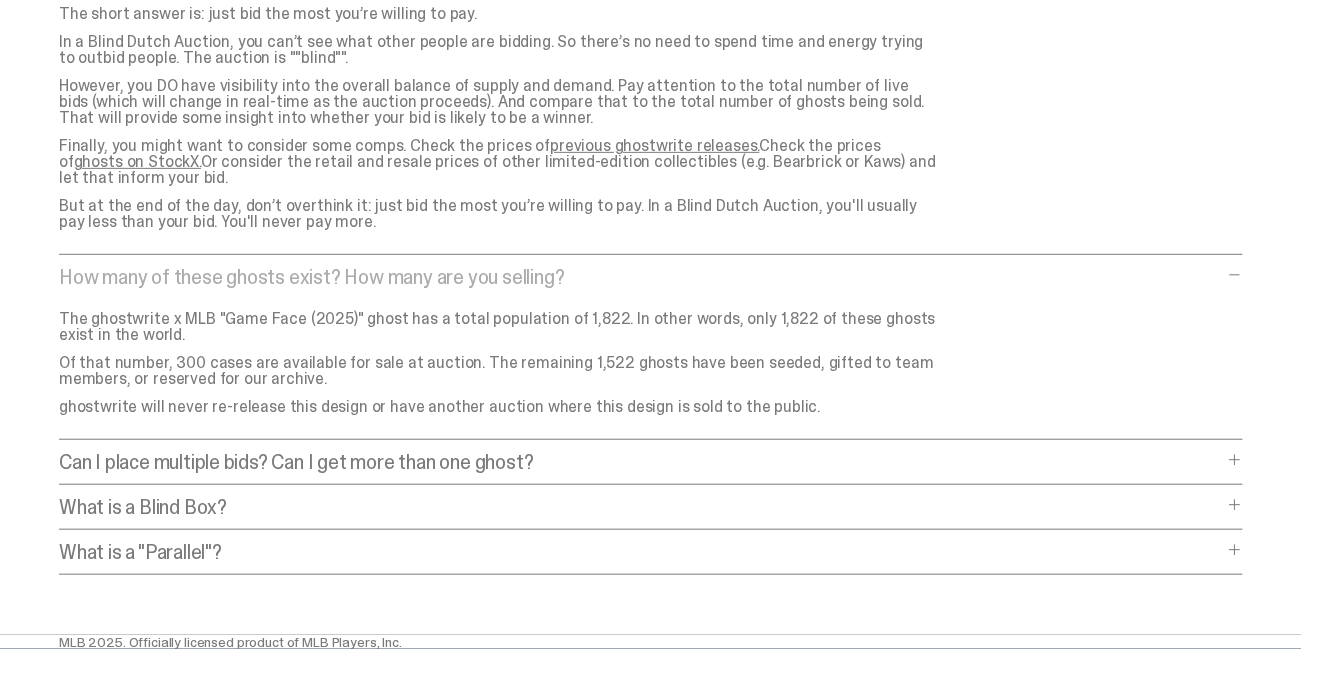 click on "Can I place multiple bids? Can I get more than one ghost?" at bounding box center [641, 462] 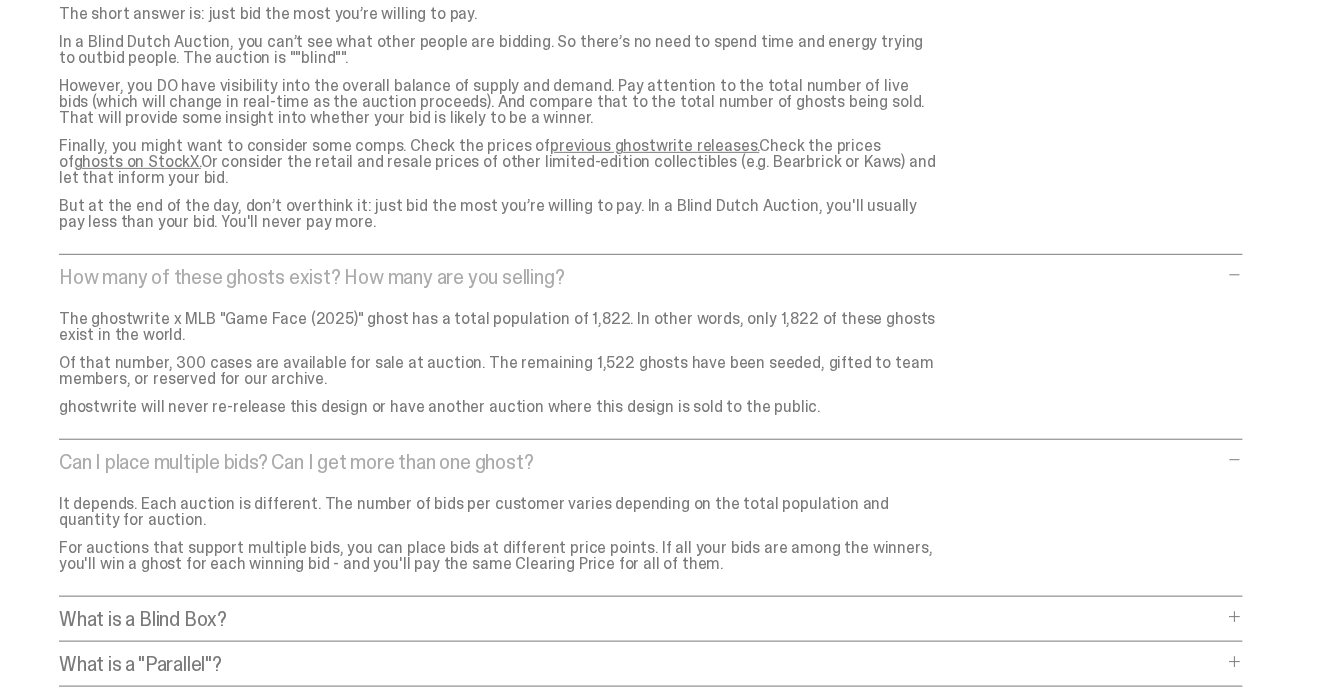 click on "What is a Blind Box?" at bounding box center (641, 619) 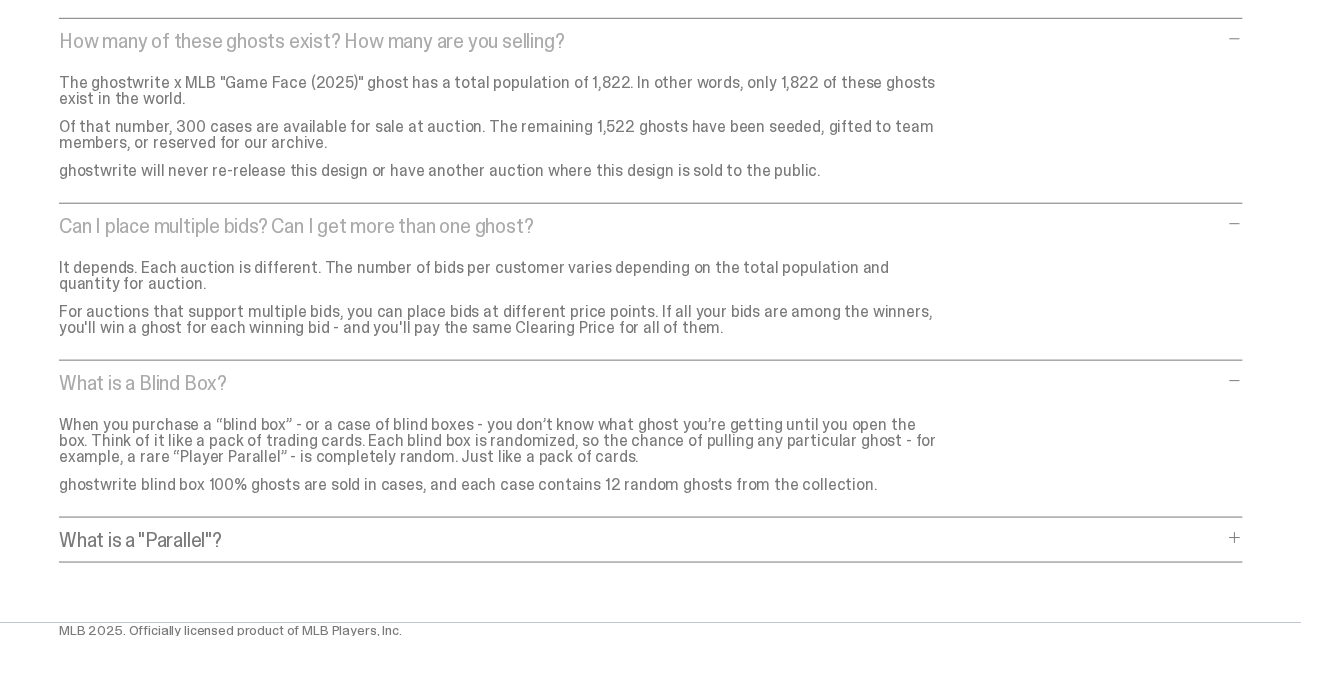 scroll, scrollTop: 8530, scrollLeft: 0, axis: vertical 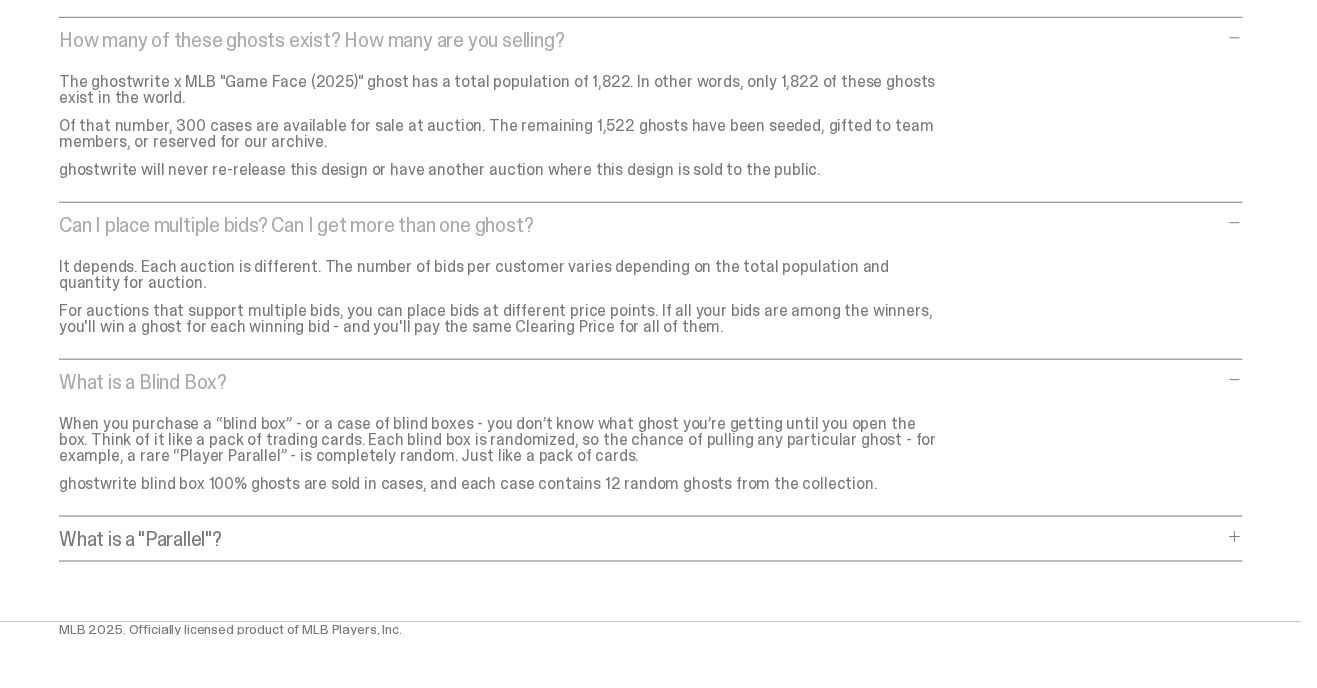 click on "What is a "Parallel"?" at bounding box center (641, 539) 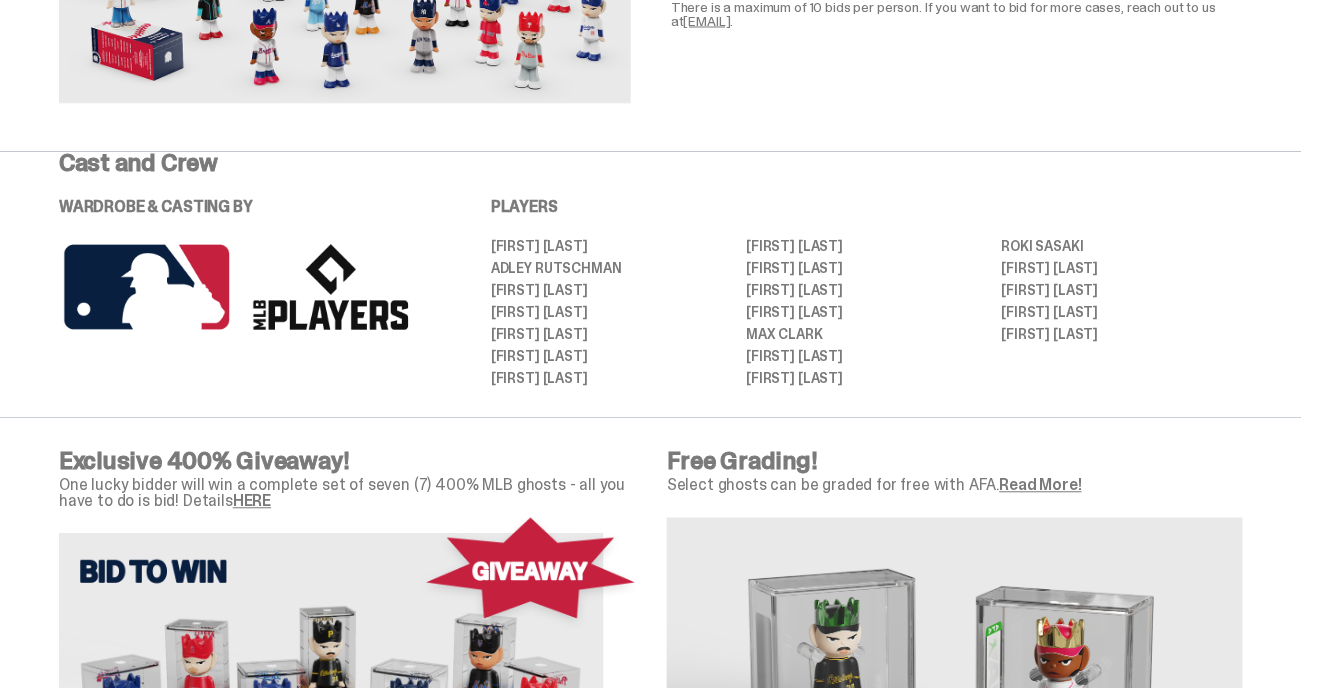 scroll, scrollTop: 0, scrollLeft: 0, axis: both 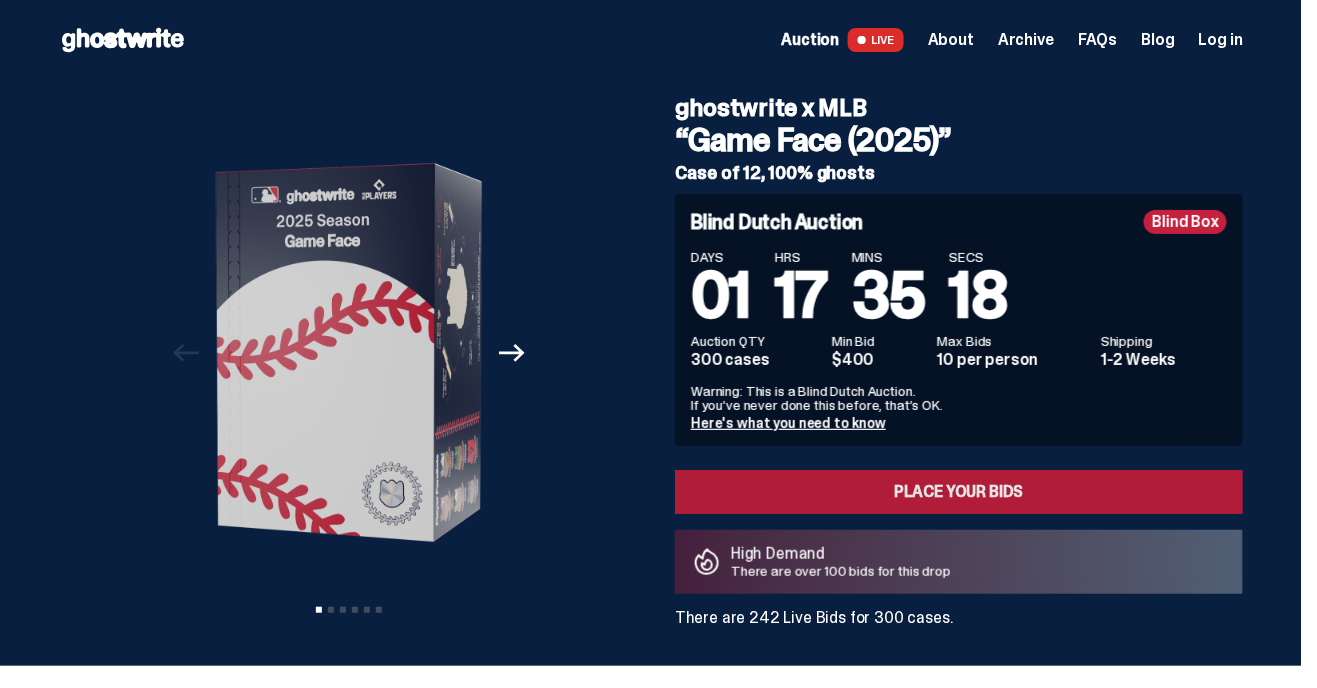 click on "Place your Bids" at bounding box center [959, 492] 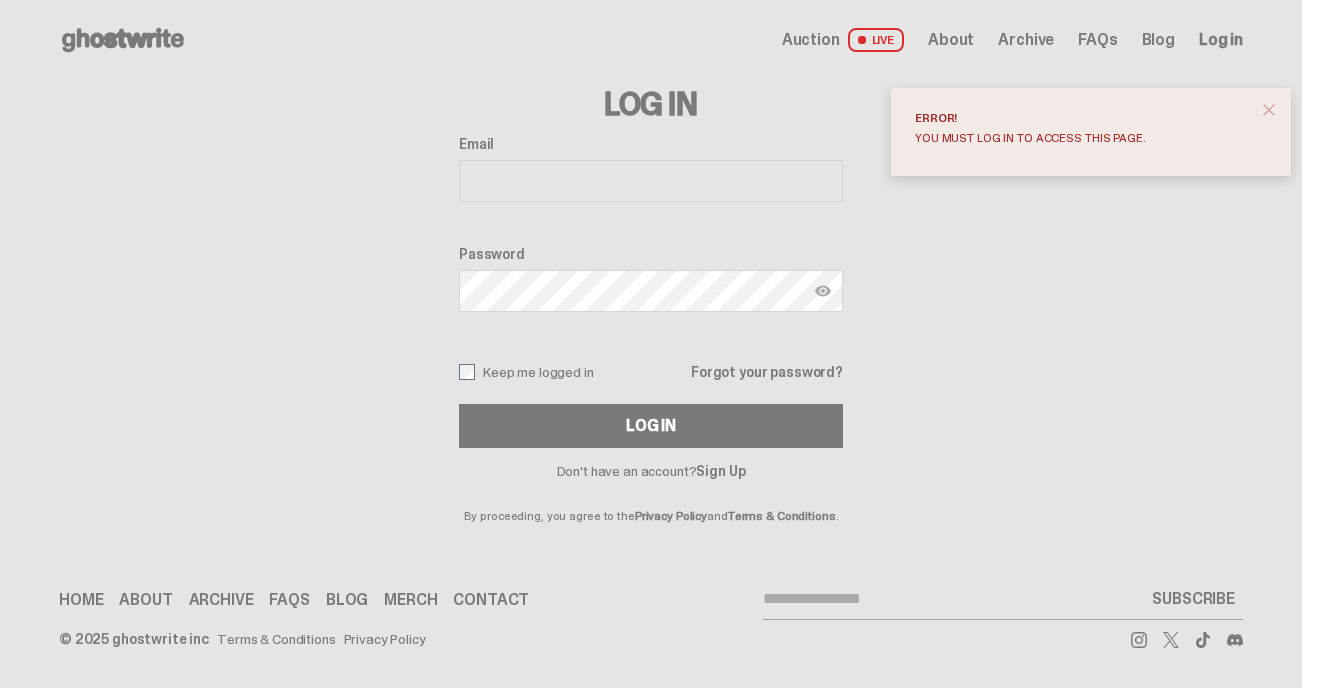 scroll, scrollTop: 0, scrollLeft: 0, axis: both 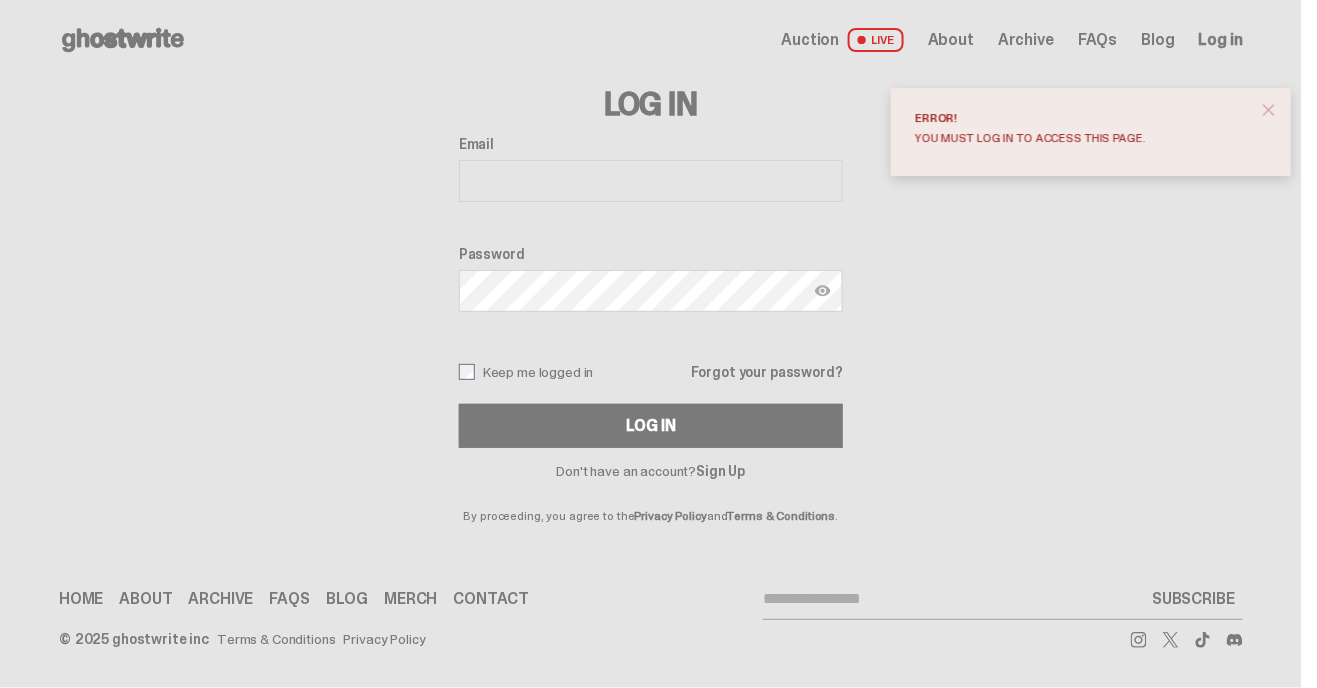 click on "Sign Up" at bounding box center [720, 471] 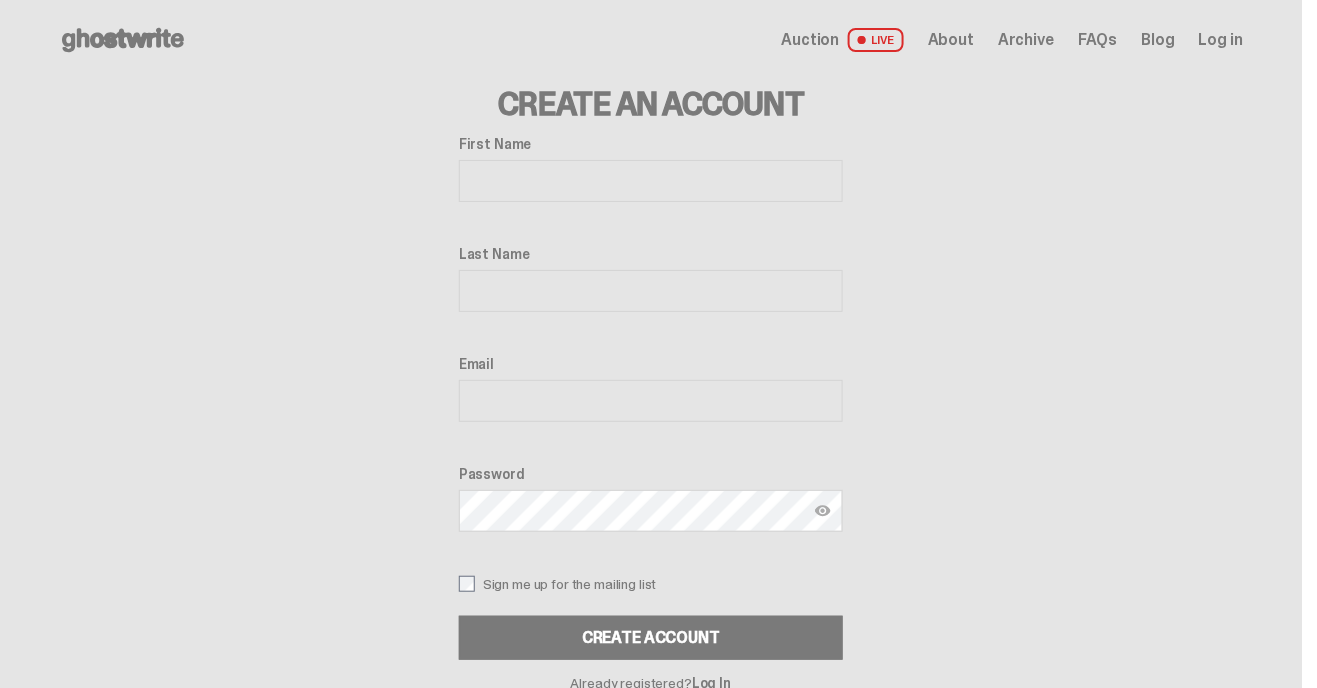 click on "First Name" at bounding box center (651, 181) 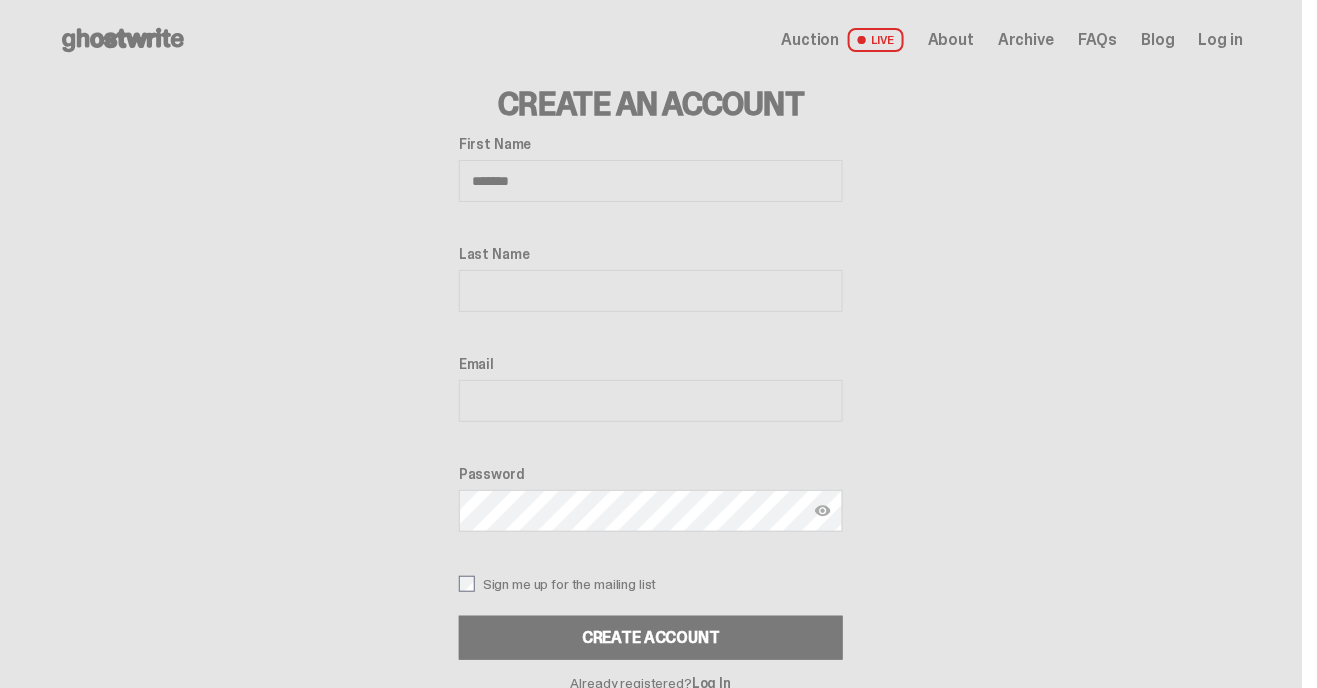 type on "*****" 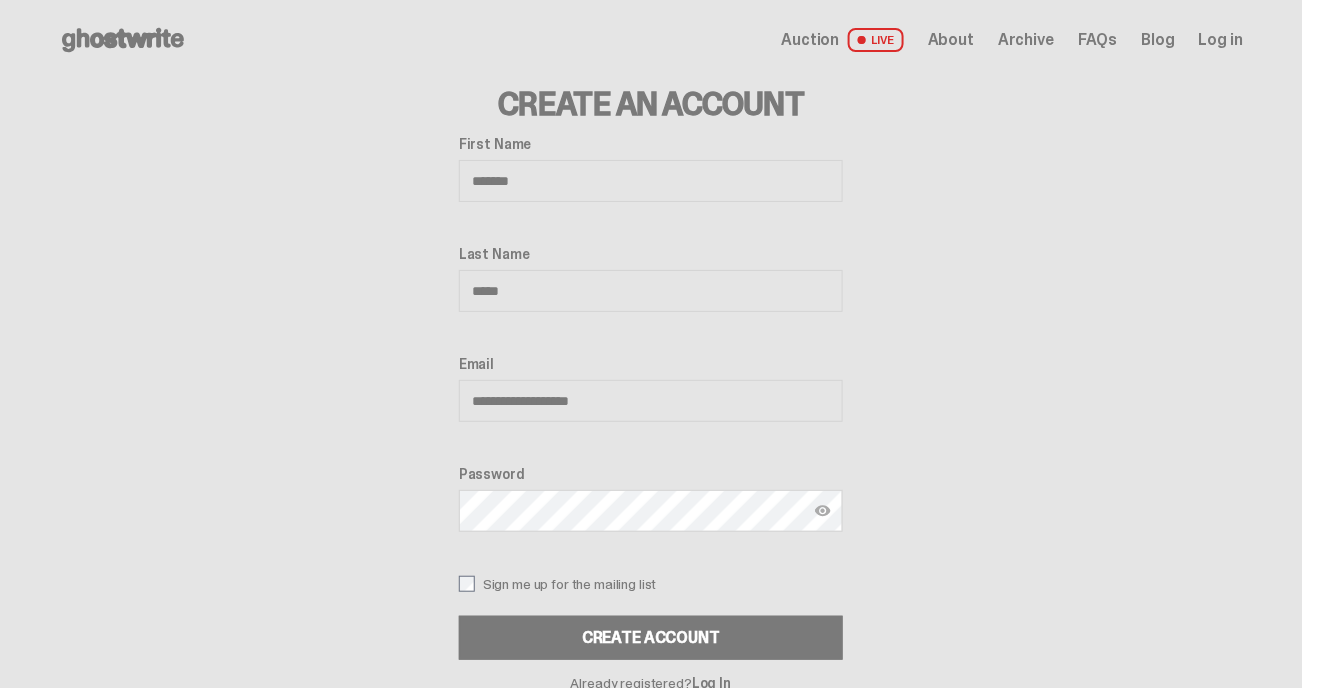 type on "**********" 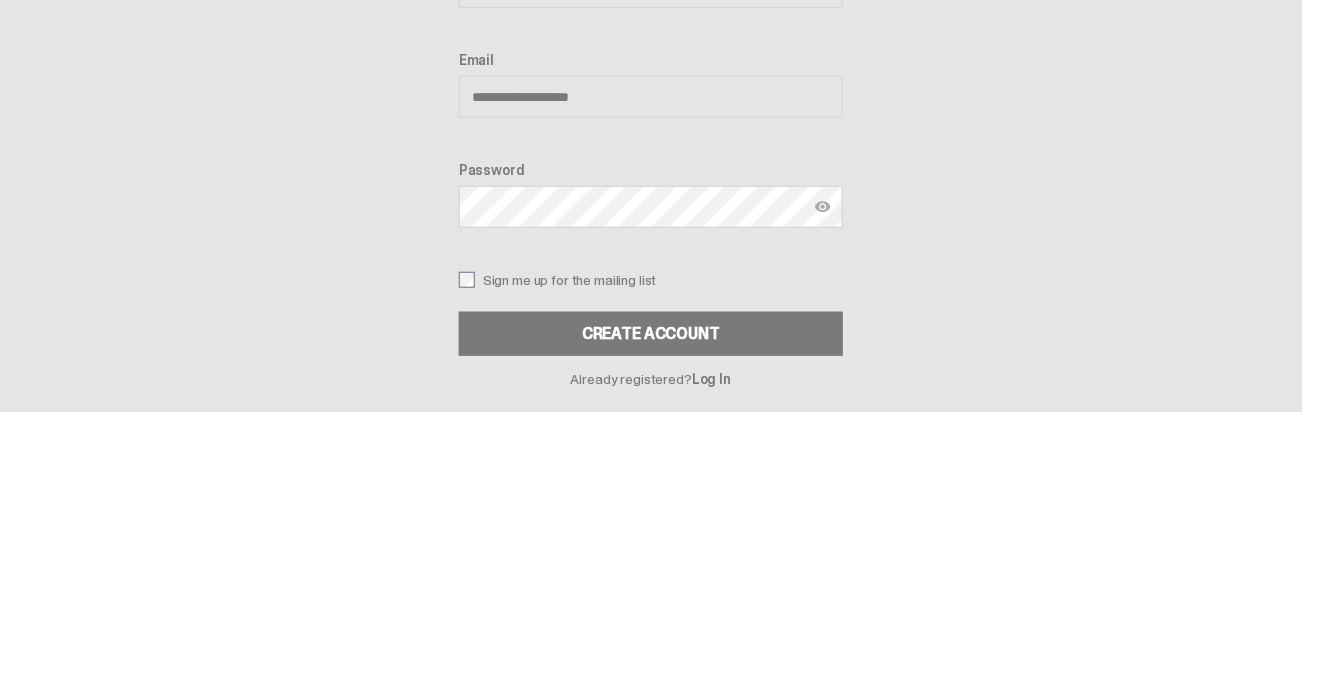 scroll, scrollTop: 28, scrollLeft: 0, axis: vertical 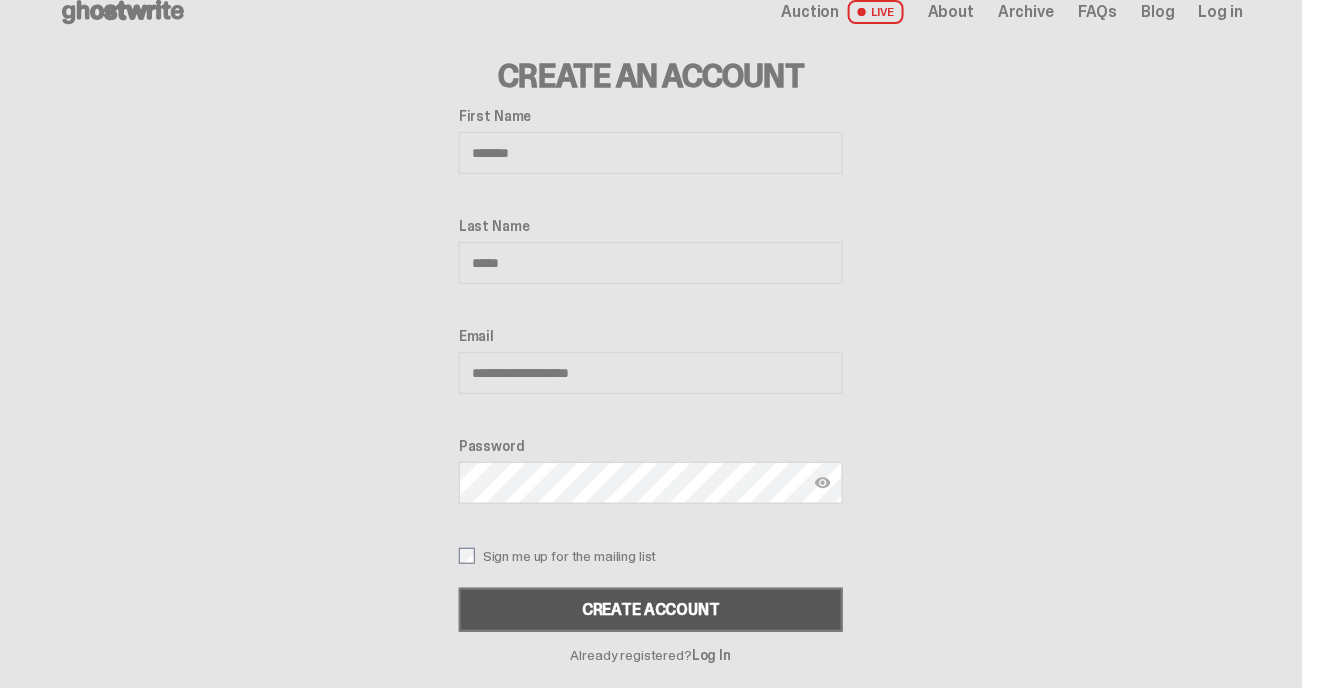 click on "Create Account" at bounding box center (651, 610) 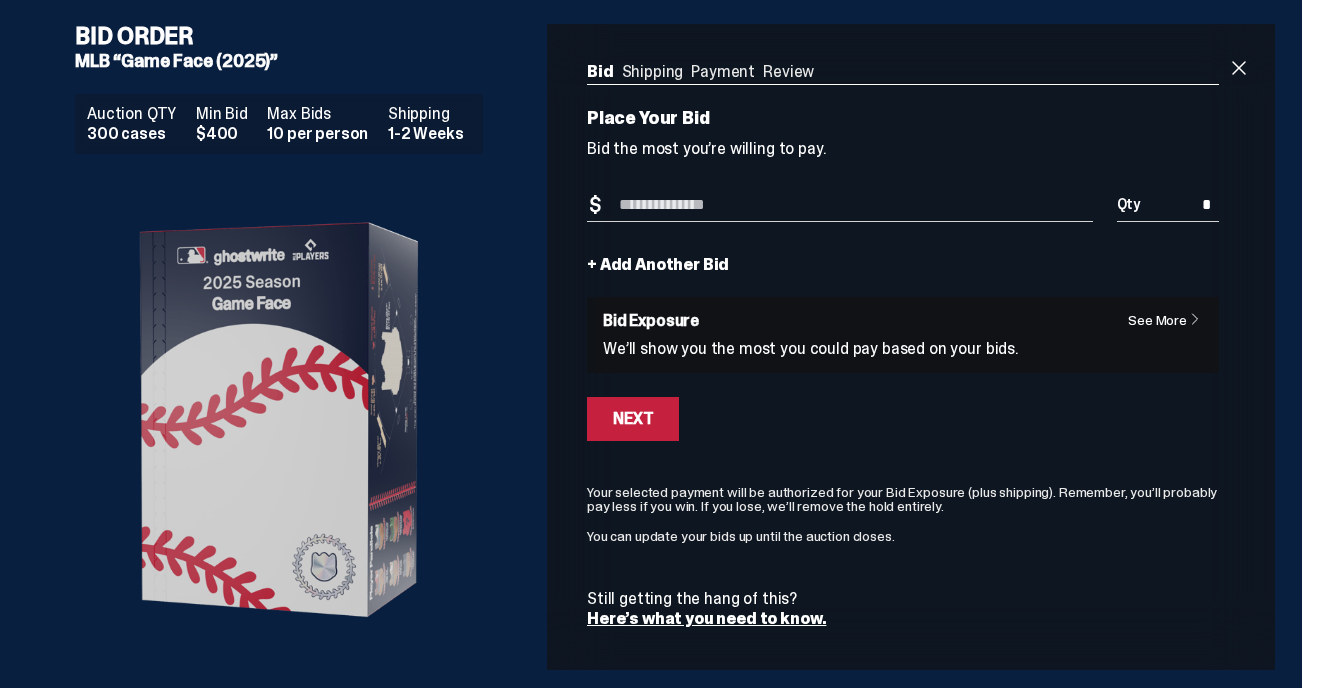 scroll, scrollTop: 0, scrollLeft: 0, axis: both 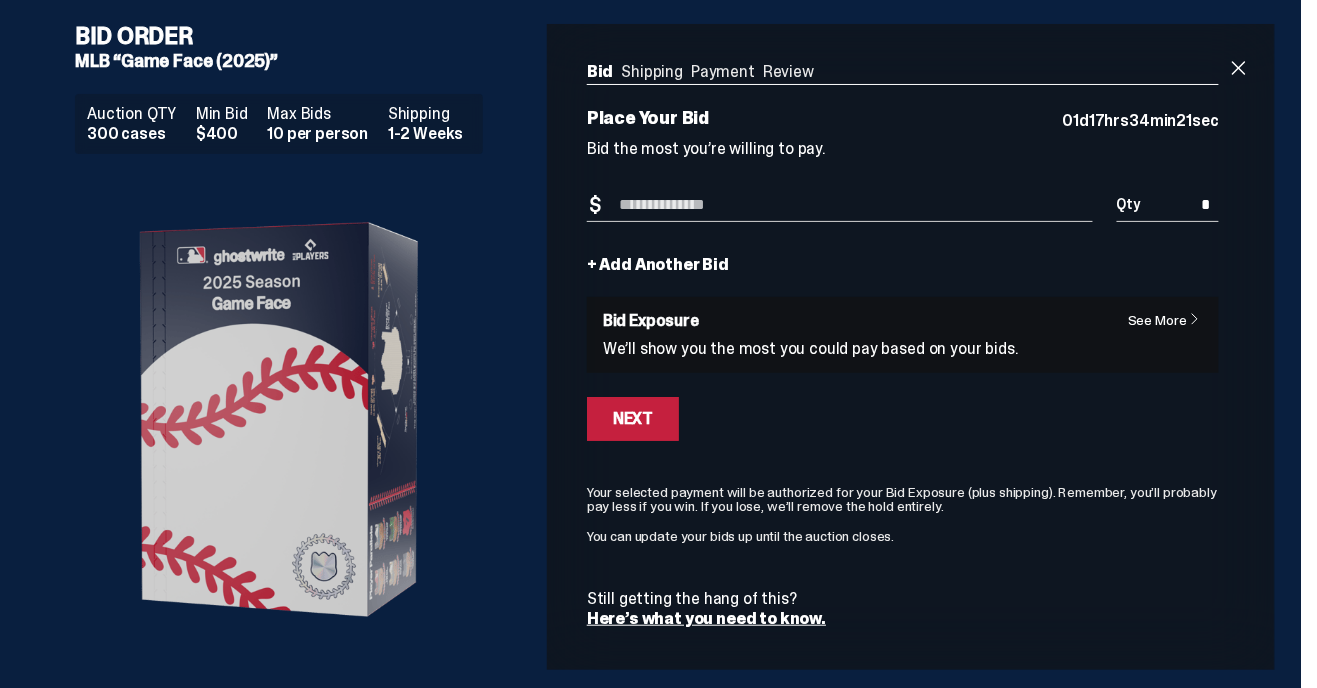 click on "Bid Amount" at bounding box center [840, 205] 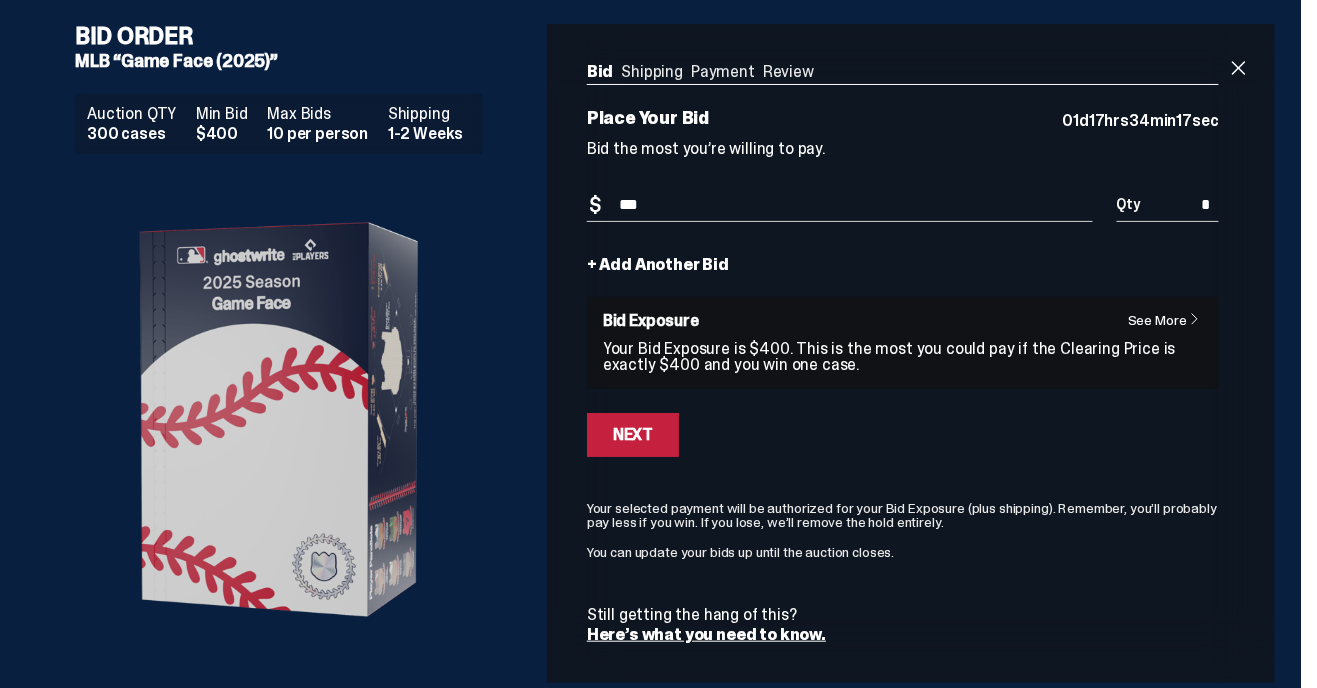 type on "***" 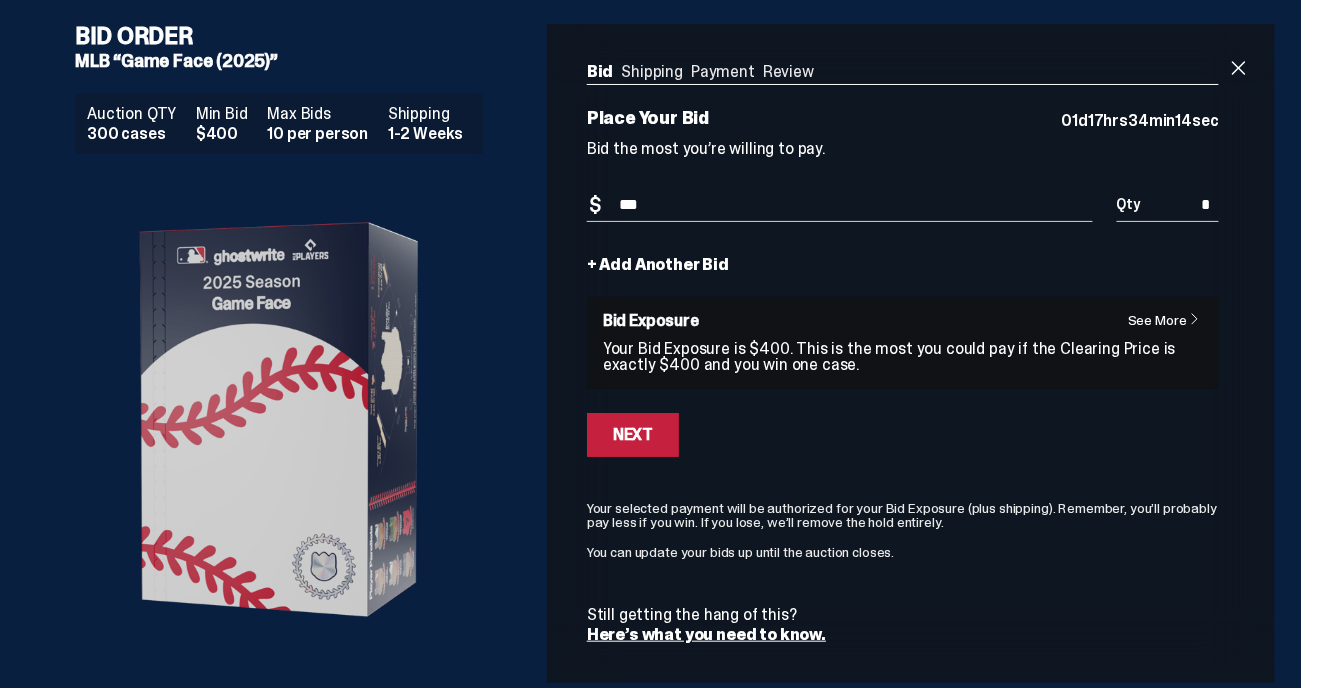 click on "See More" at bounding box center (1169, 320) 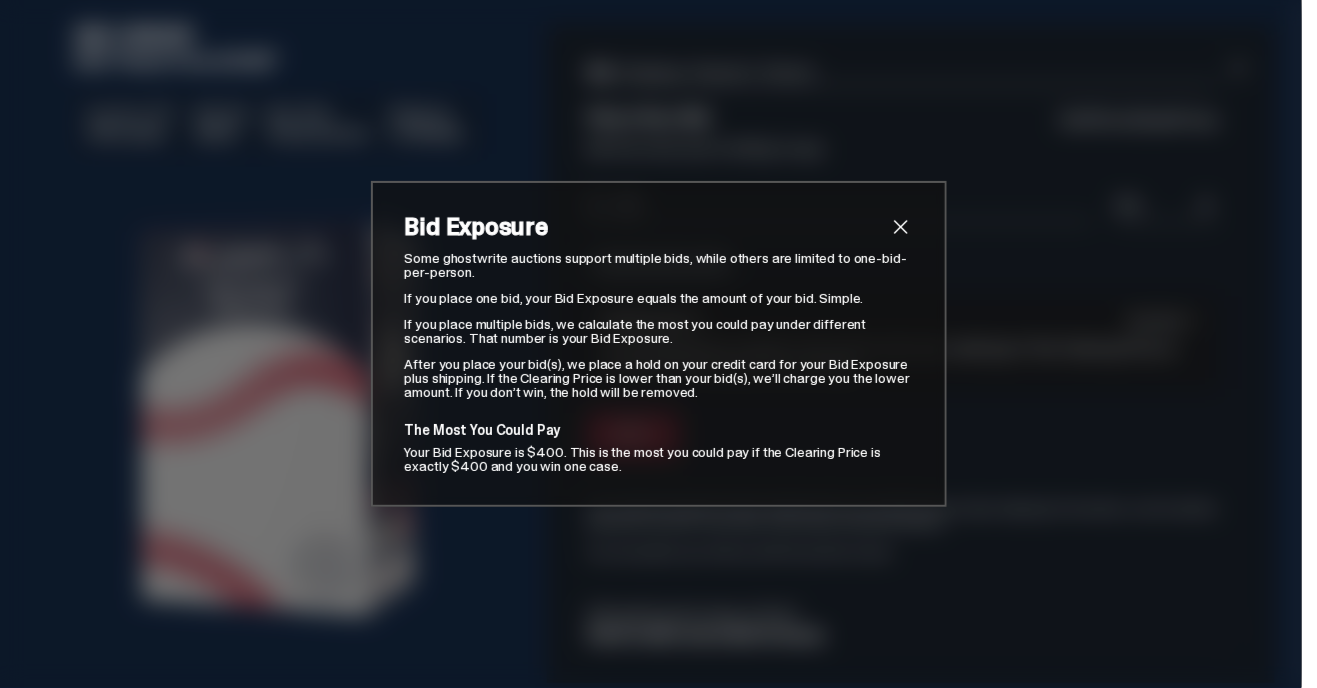 click at bounding box center [901, 227] 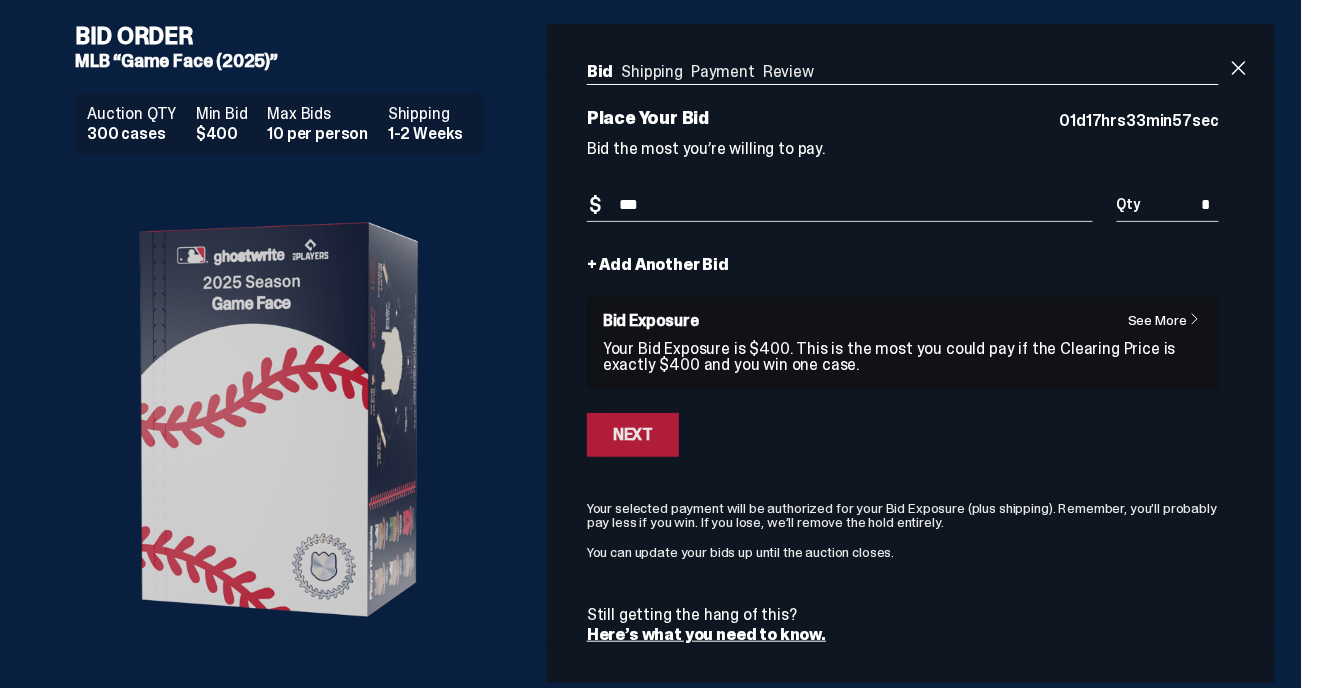click on "Next" at bounding box center (633, 435) 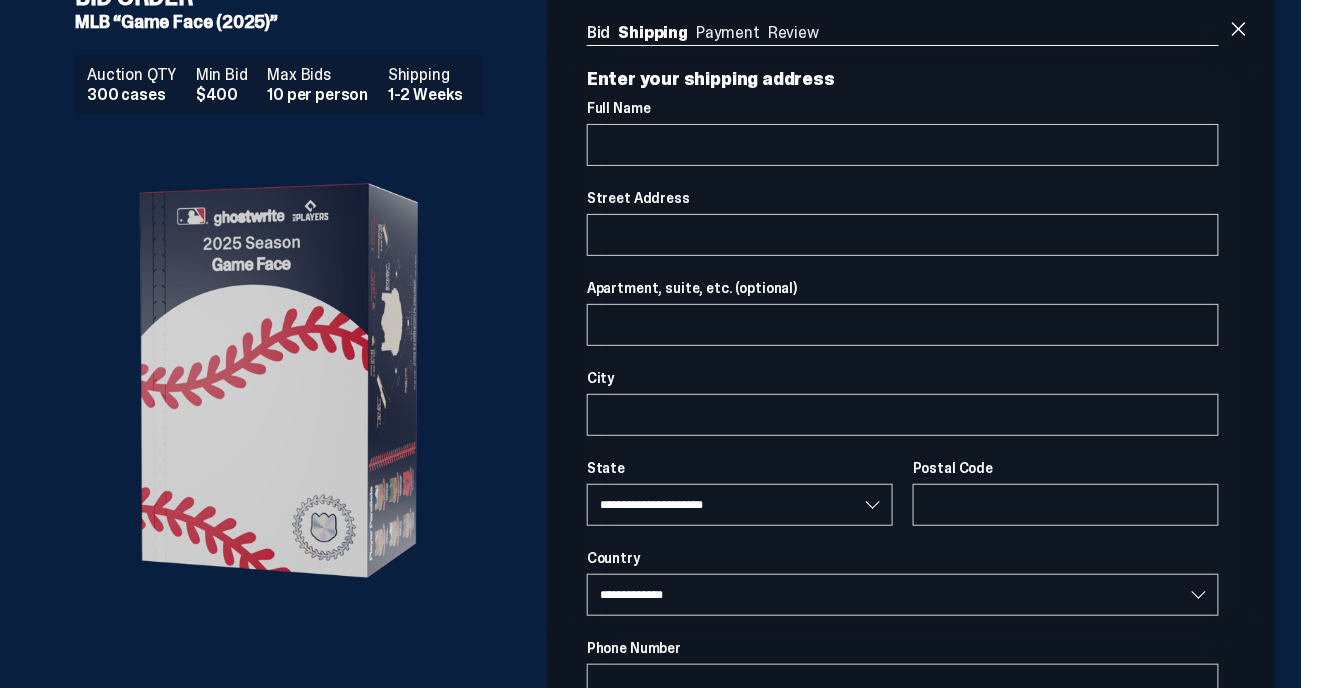 scroll, scrollTop: 0, scrollLeft: 0, axis: both 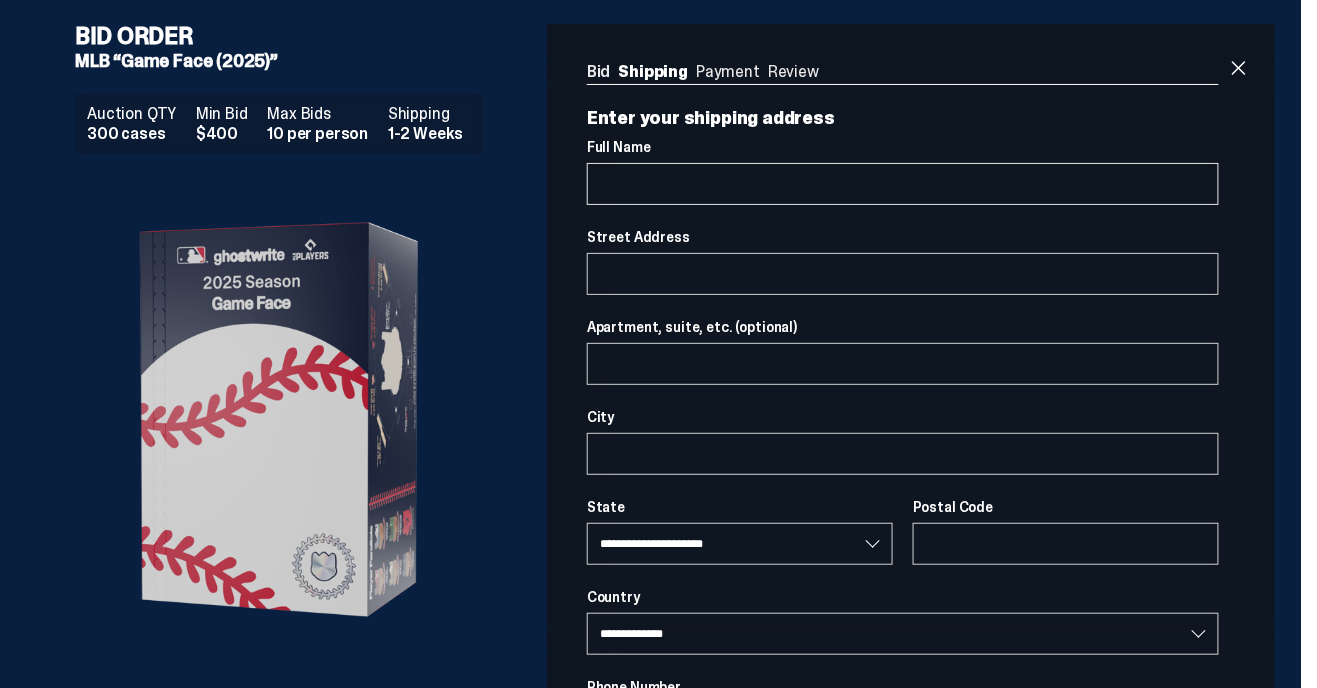 click on "Full Name" at bounding box center [903, 184] 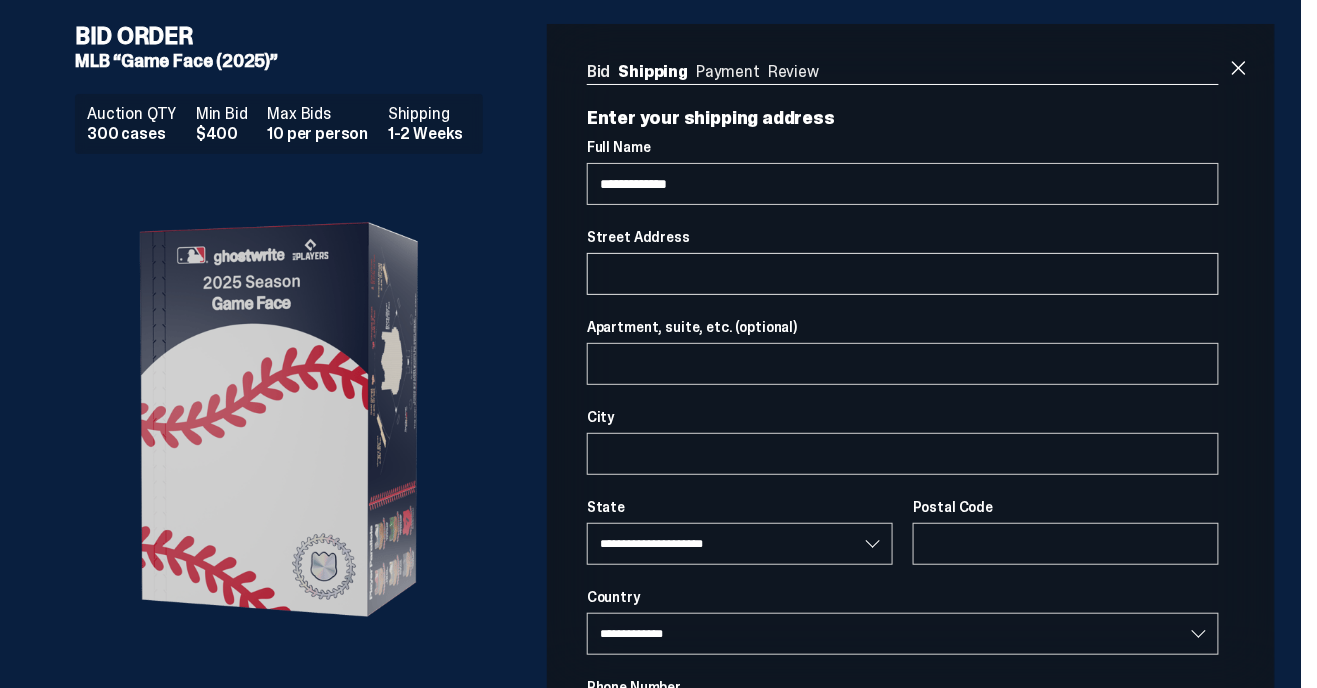 type on "**********" 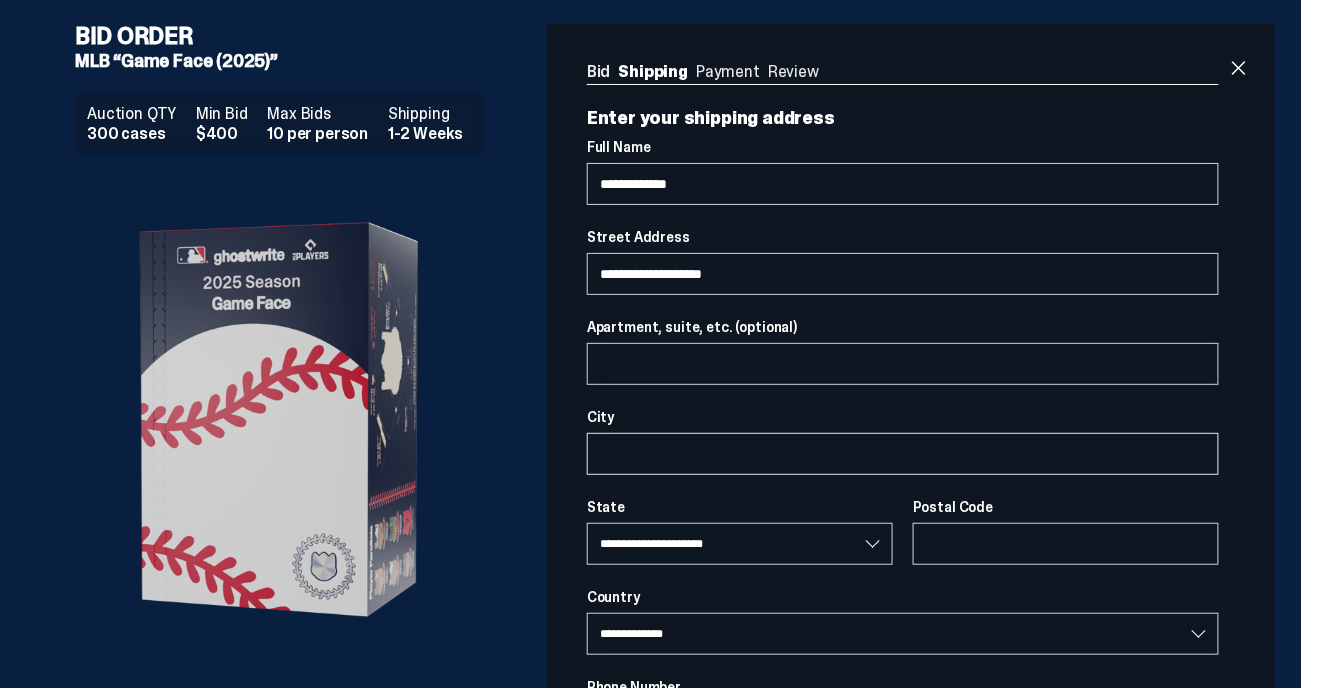 type on "******" 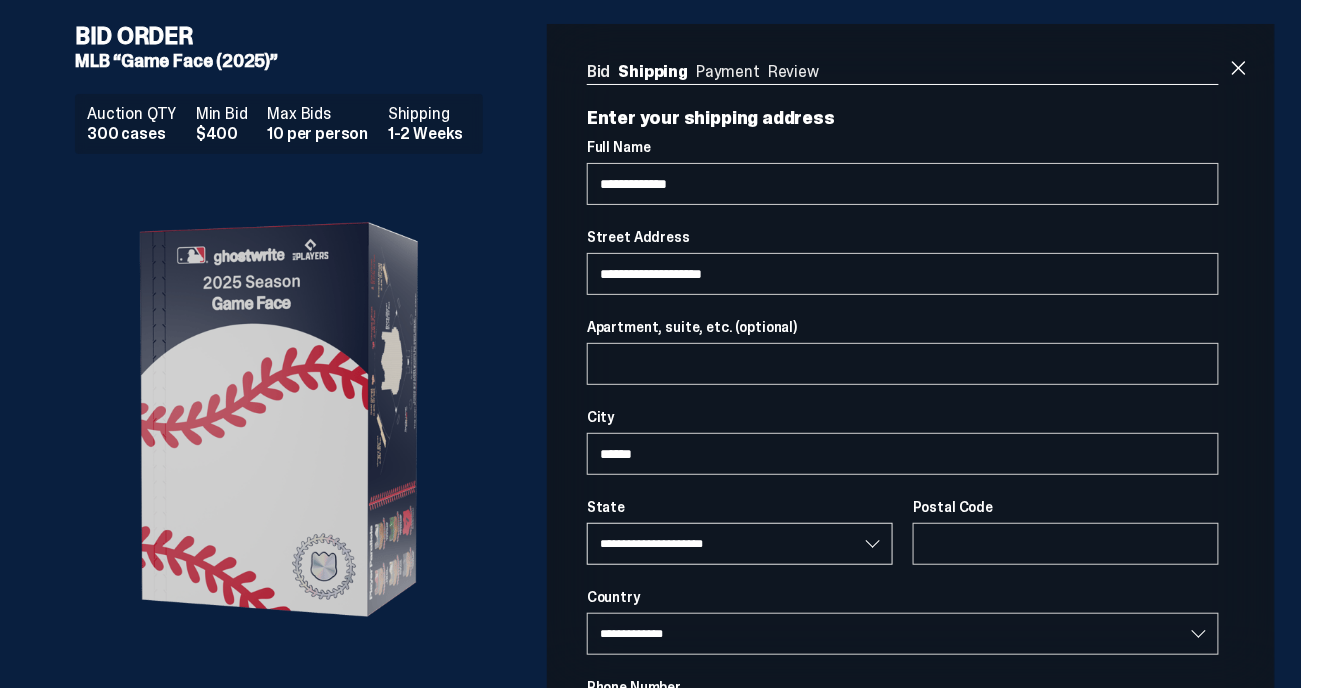 select on "**" 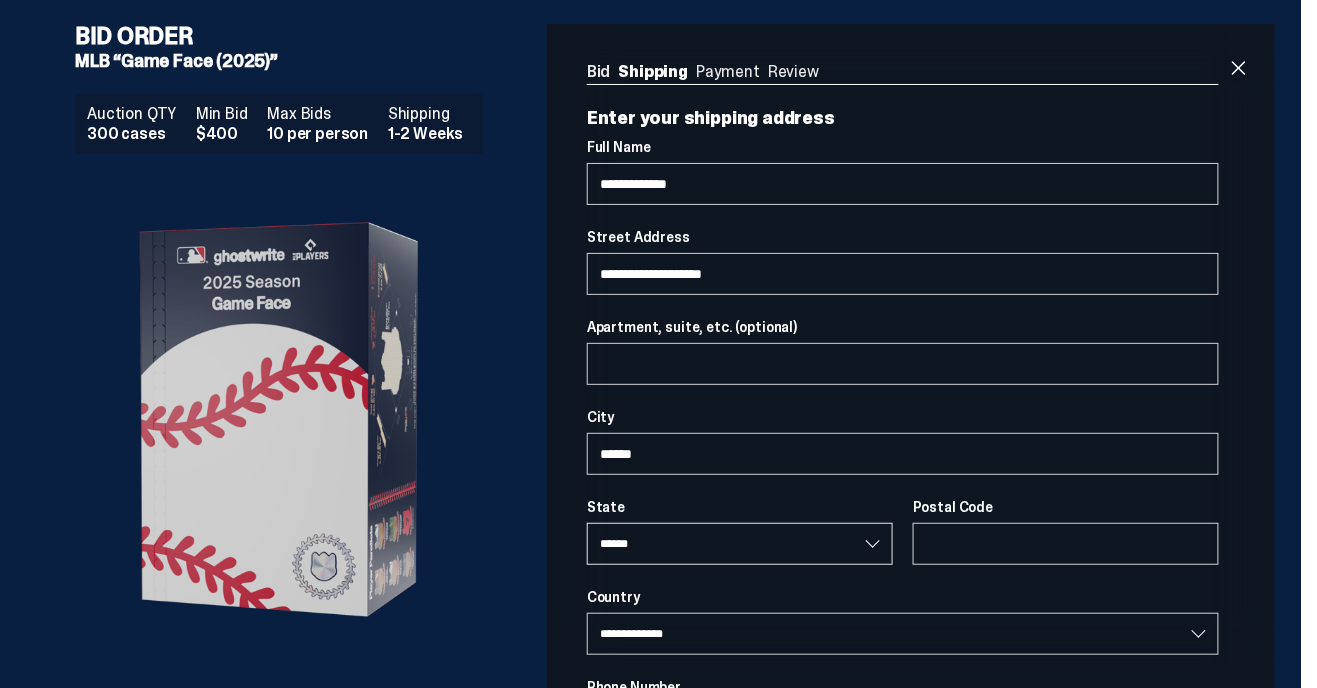type on "*****" 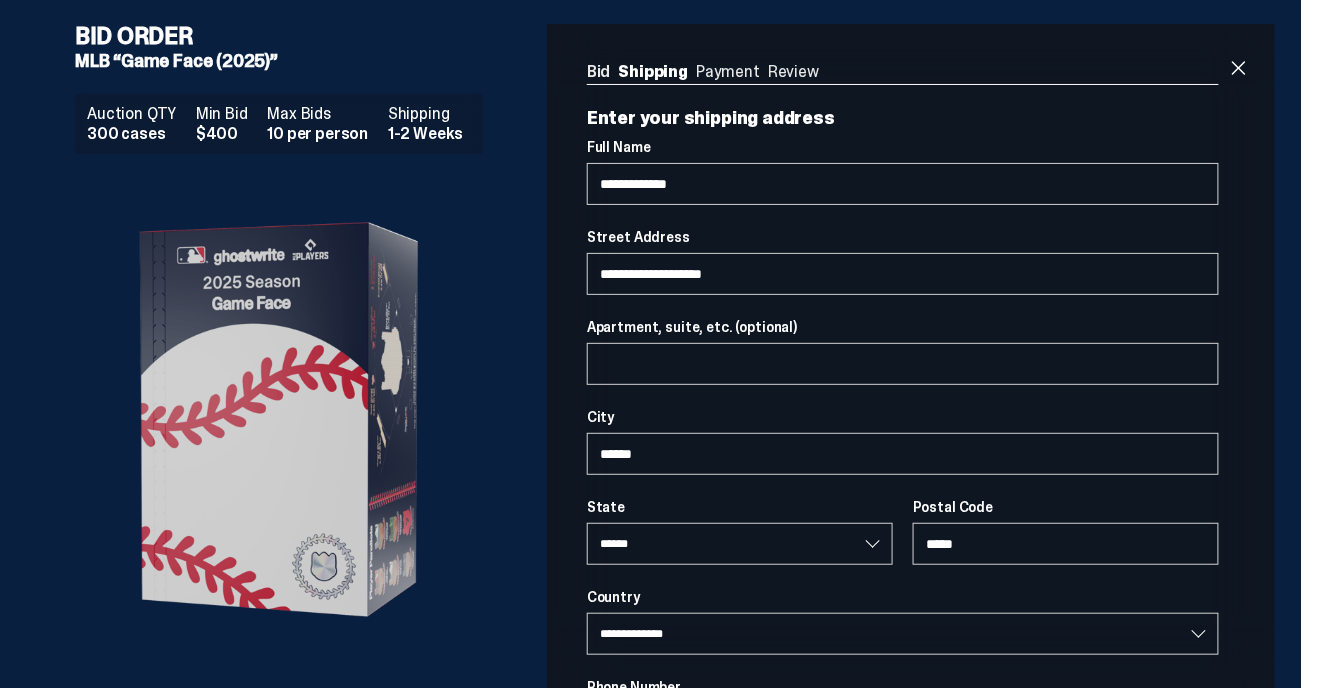 type on "**********" 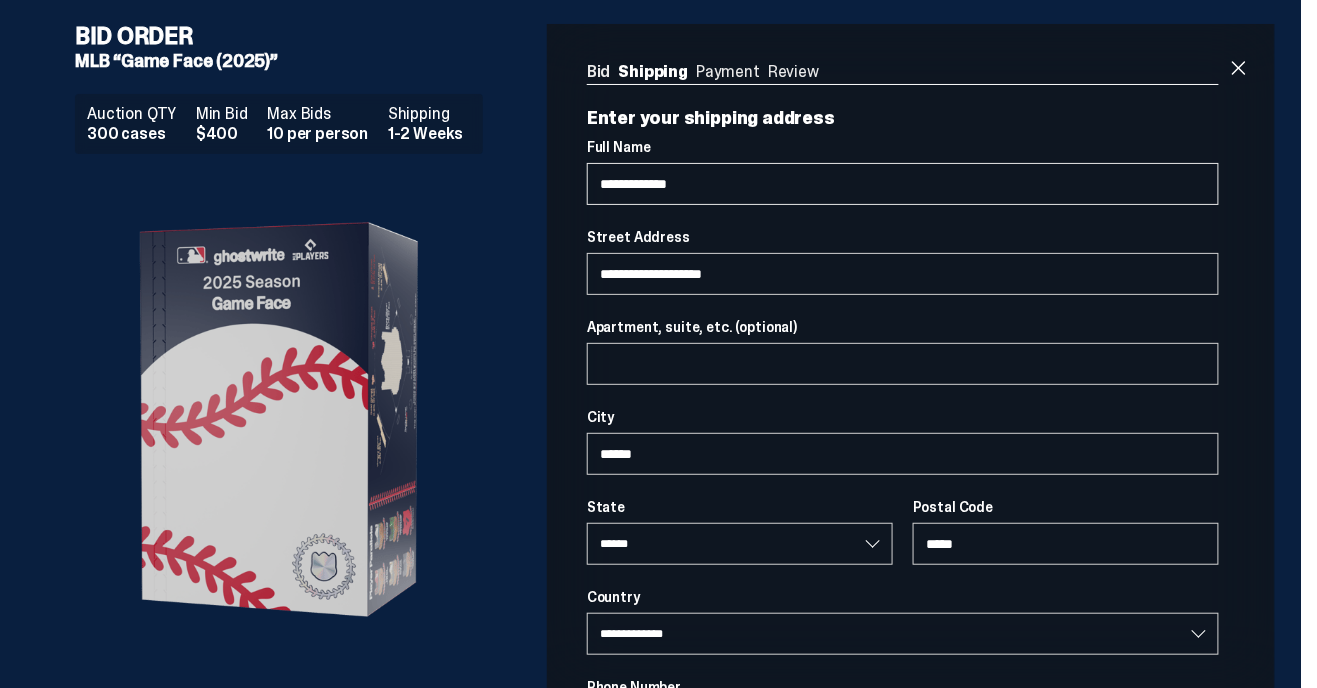 select on "**" 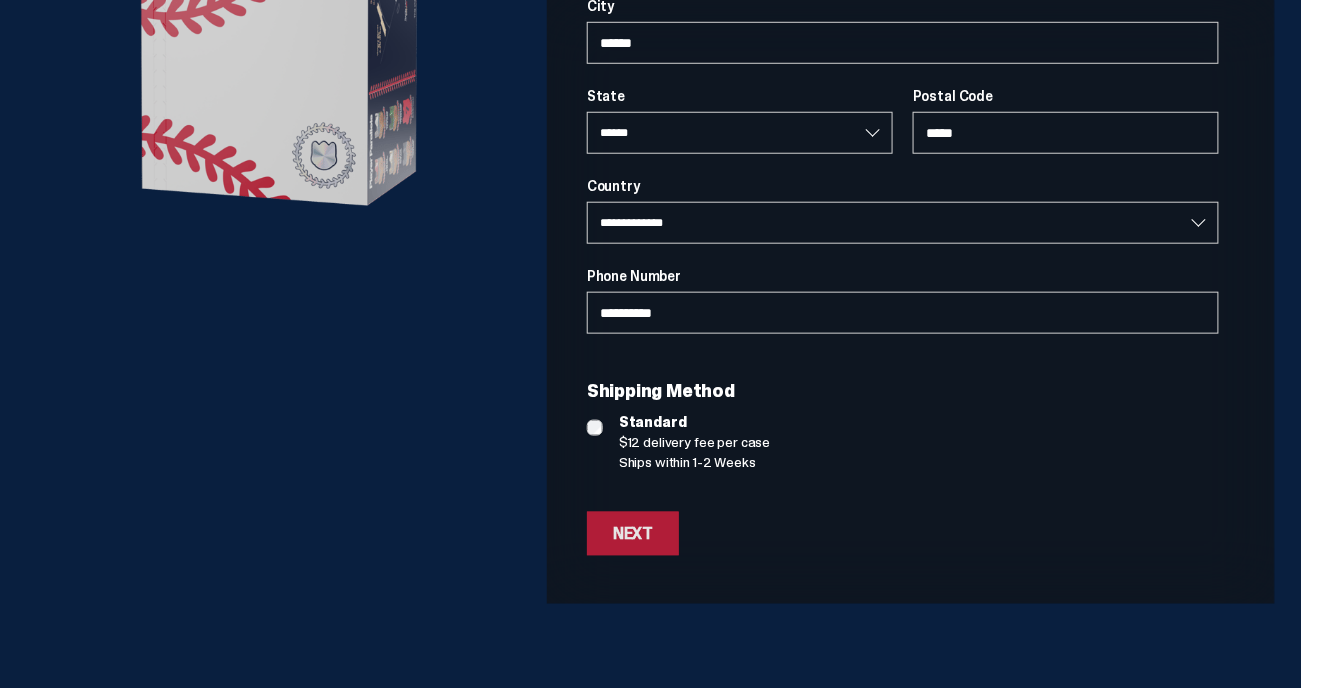 click on "Next" at bounding box center (633, 534) 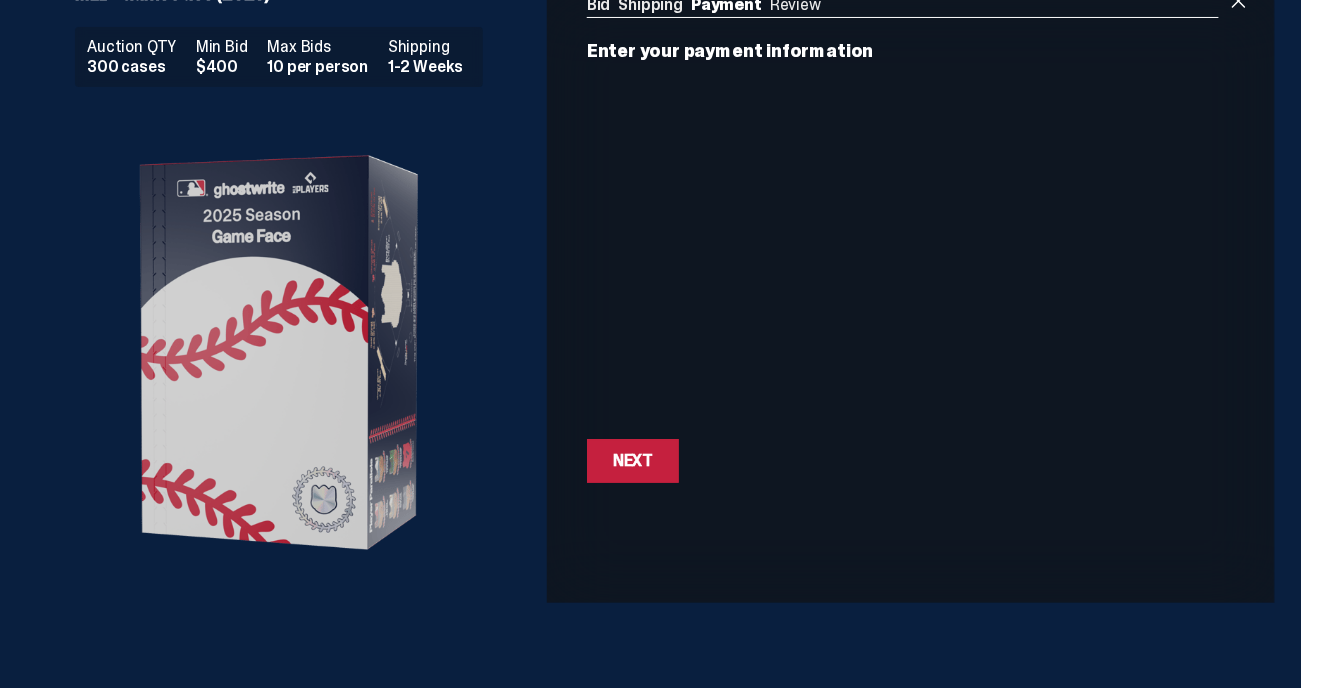 scroll, scrollTop: 0, scrollLeft: 0, axis: both 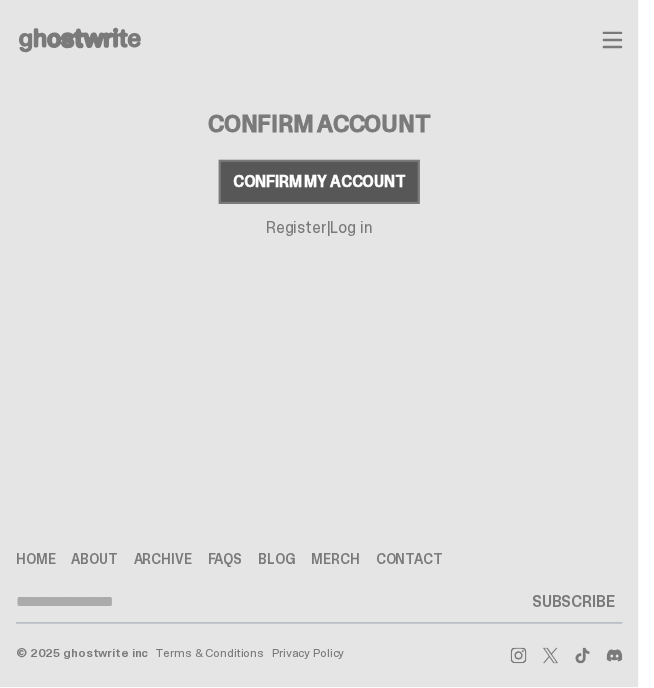 click on "Confirm my account" at bounding box center [319, 182] 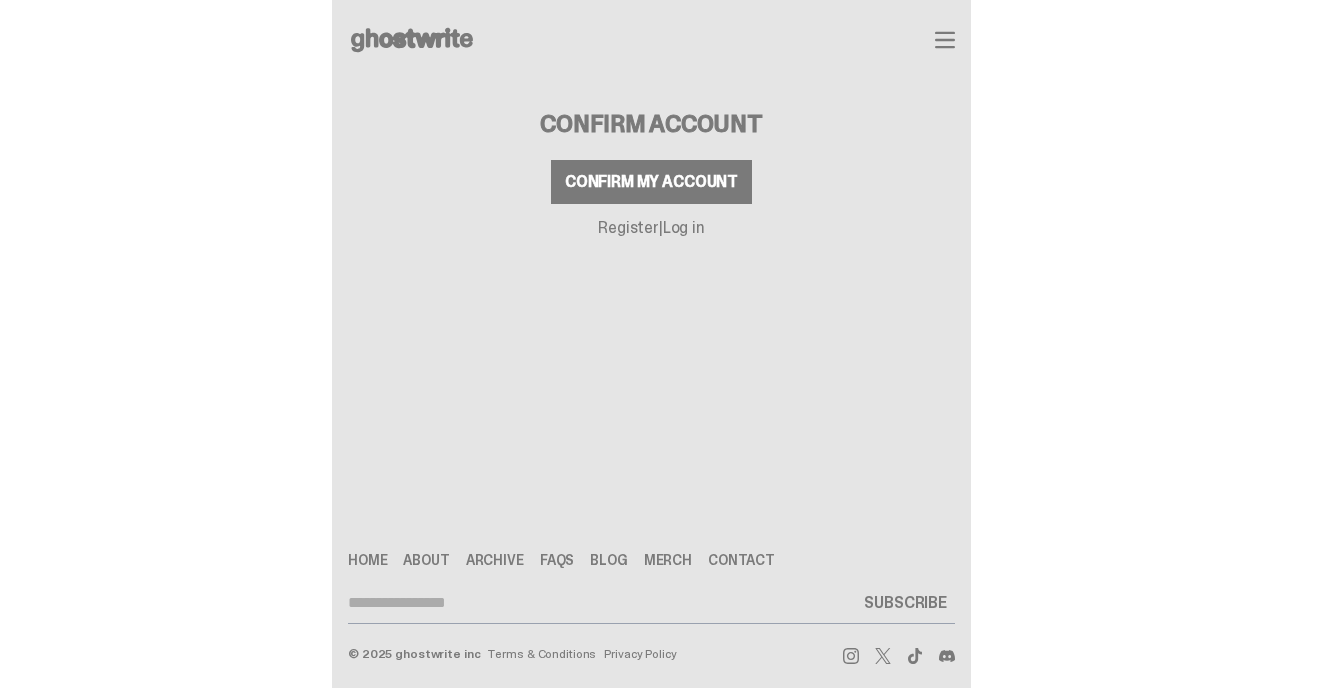 scroll, scrollTop: 0, scrollLeft: 0, axis: both 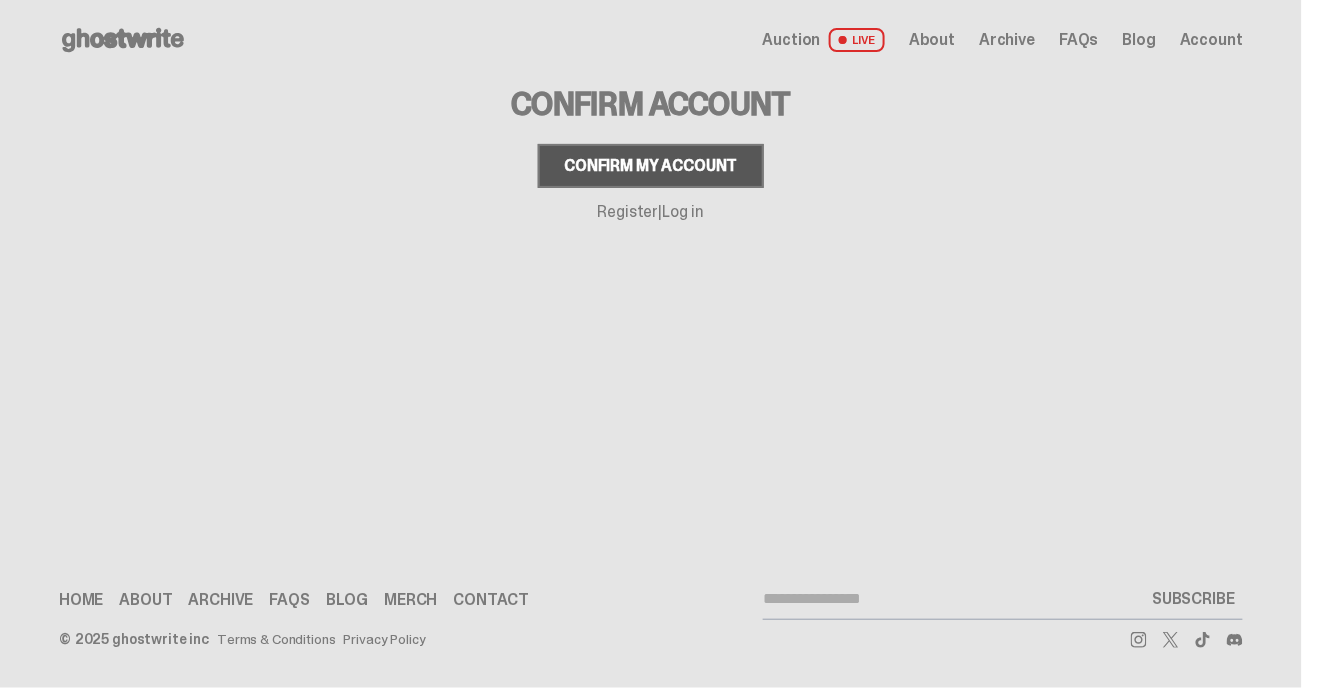 click on "Confirm my account" at bounding box center (650, 166) 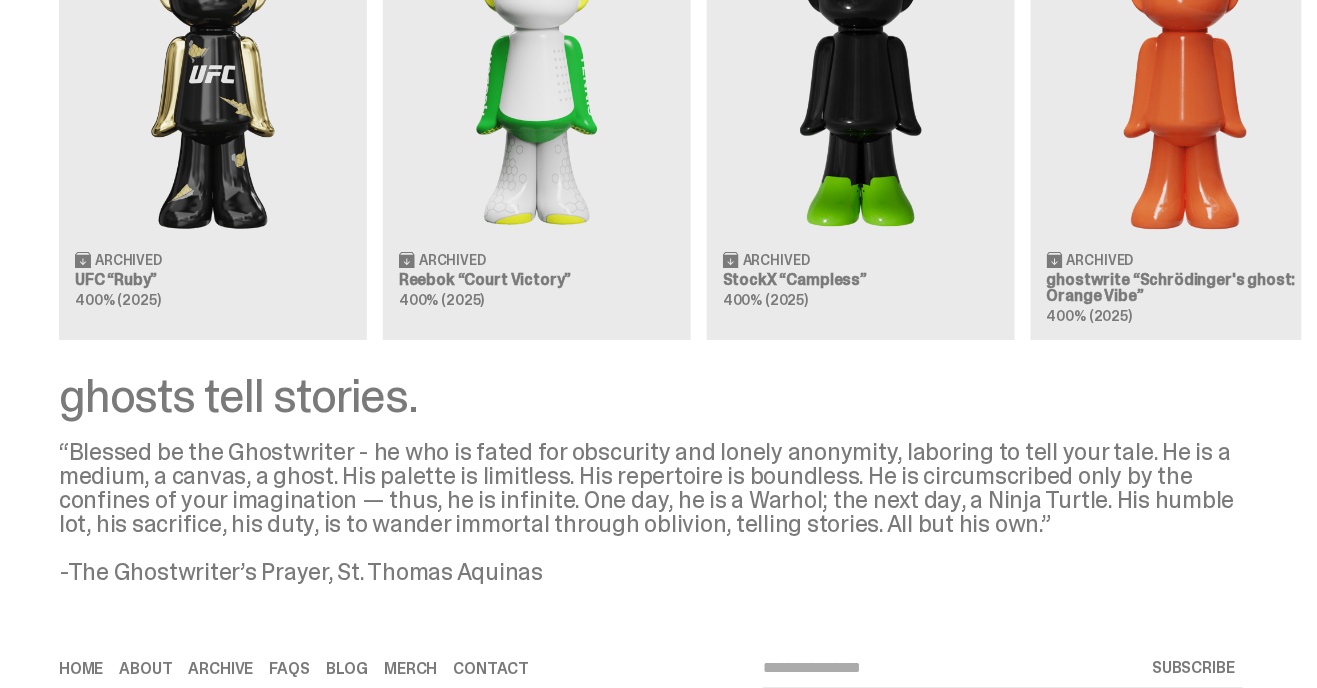 scroll, scrollTop: 1829, scrollLeft: 0, axis: vertical 